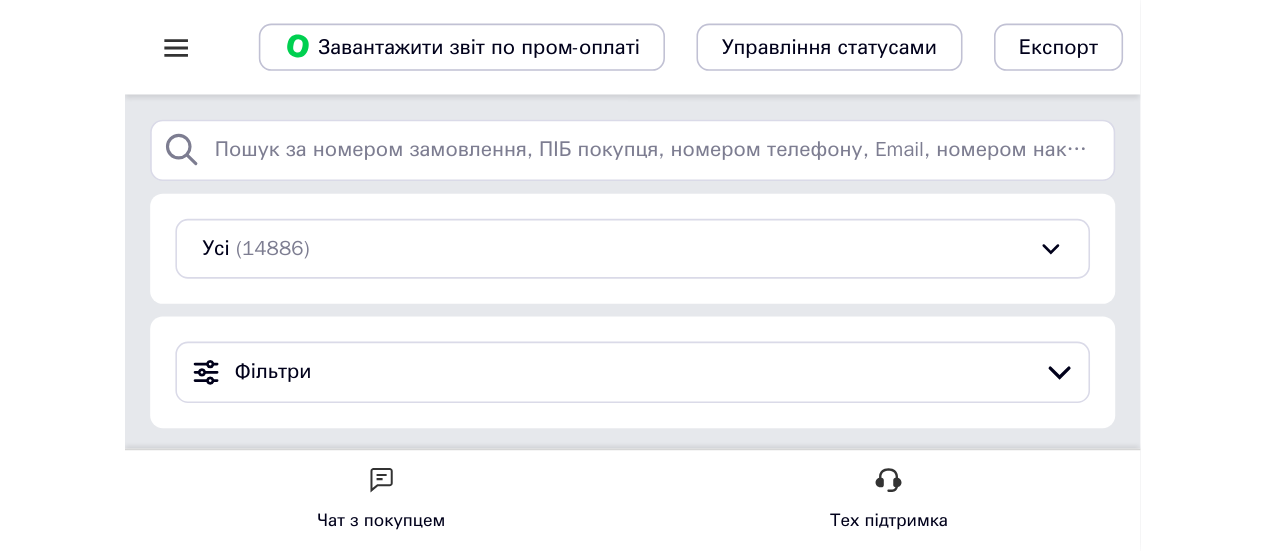 scroll, scrollTop: 0, scrollLeft: 0, axis: both 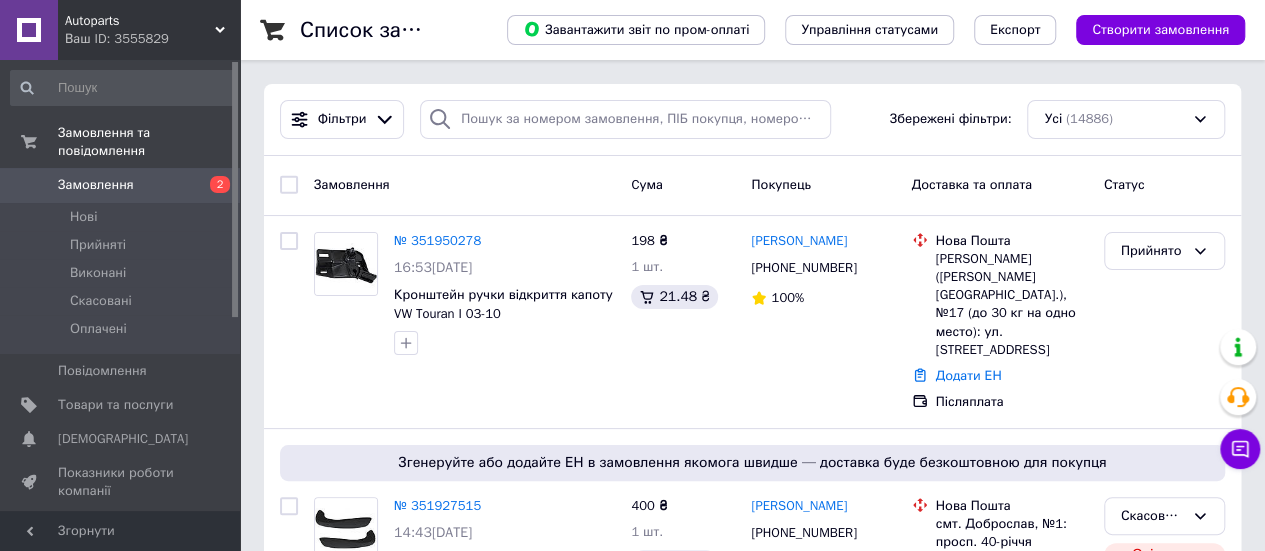 click on "Замовлення" at bounding box center (121, 185) 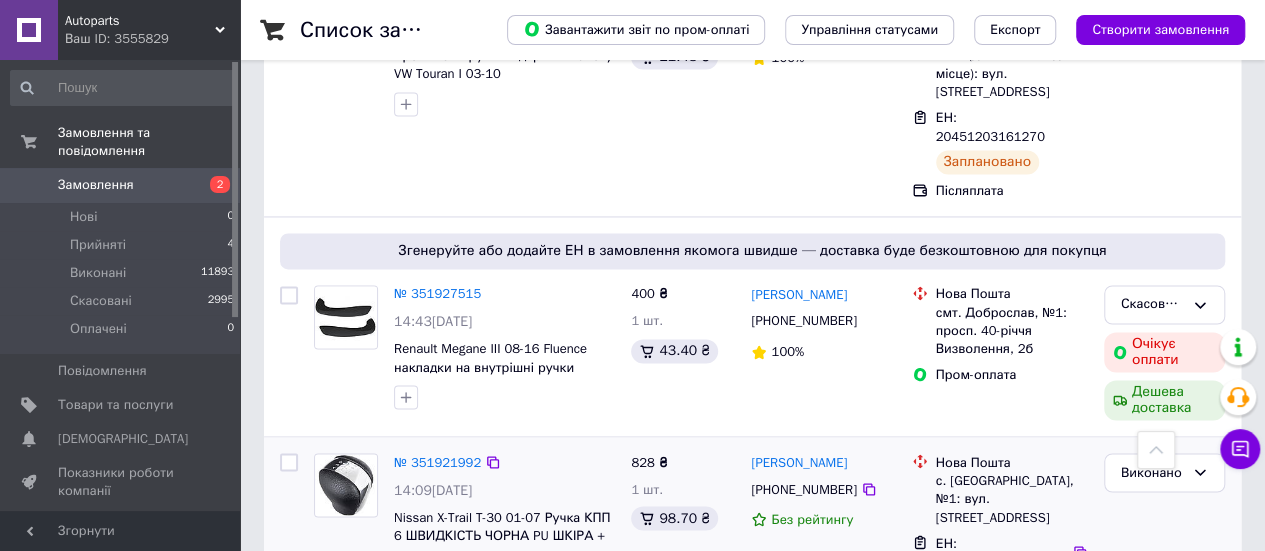 scroll, scrollTop: 1500, scrollLeft: 0, axis: vertical 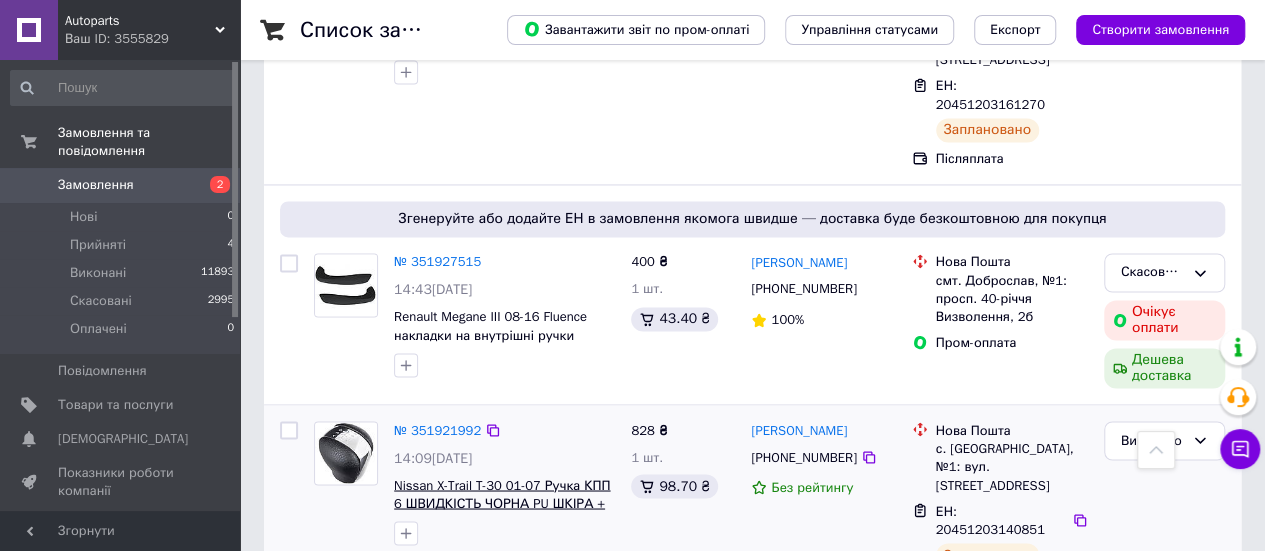 click on "Nissan X-Trail T-30 01-07 Ручка КПП 6 ШВИДКІСТЬ ЧОРНА PU ШКІРА + ХРОМ + СРІБЛО" at bounding box center [502, 503] 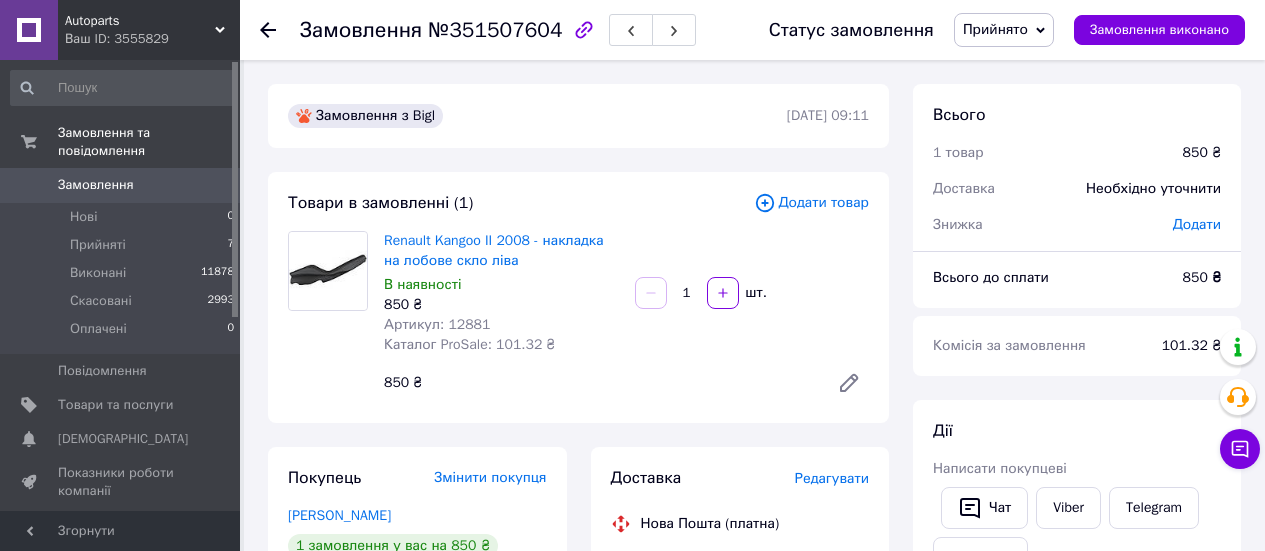 scroll, scrollTop: 0, scrollLeft: 0, axis: both 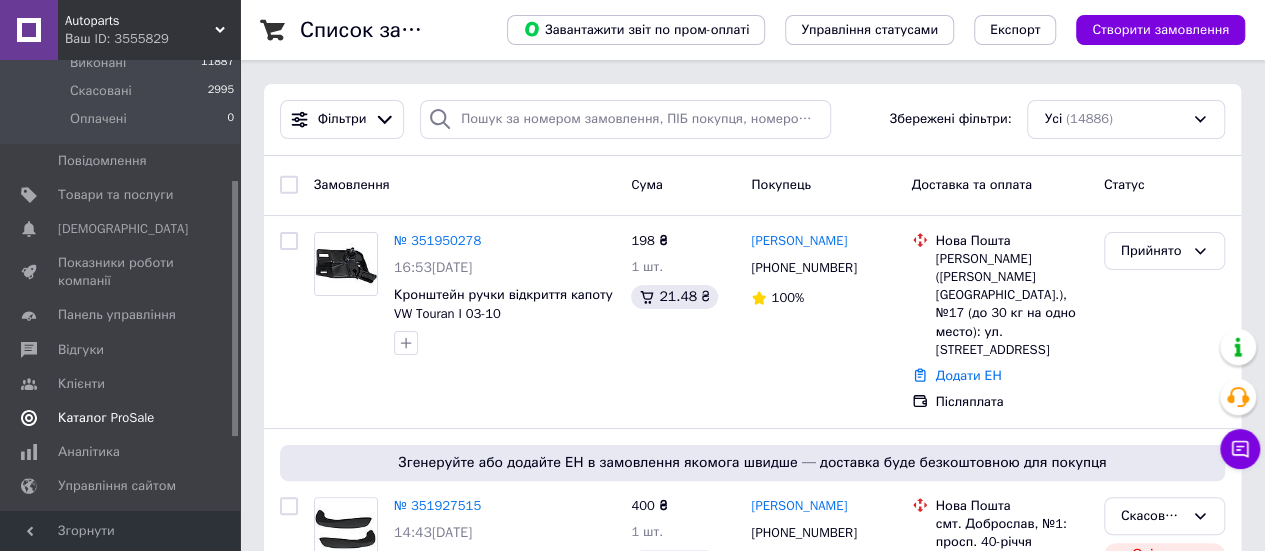 click on "Каталог ProSale" at bounding box center (123, 418) 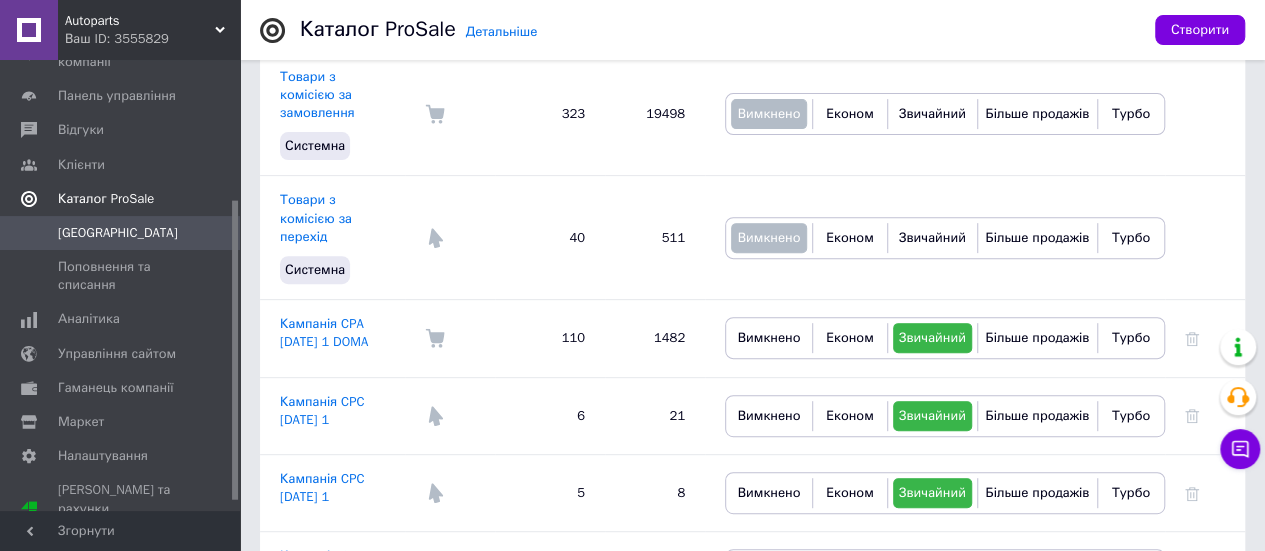 scroll, scrollTop: 281, scrollLeft: 0, axis: vertical 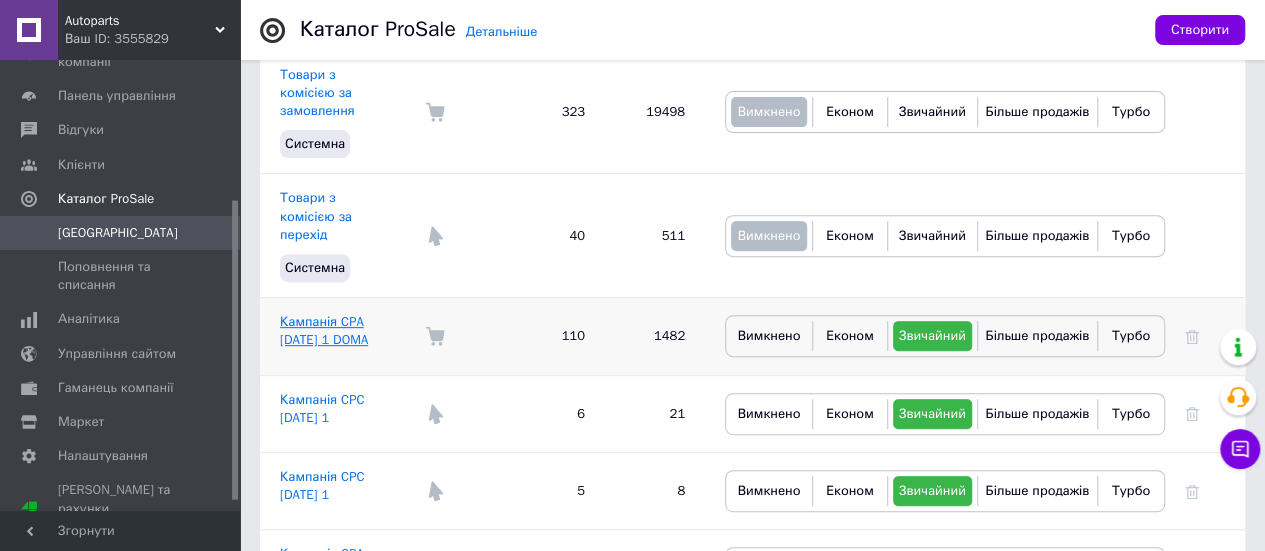 click on "Кампанія CPA 11.05.2024 1  DOMA" at bounding box center [324, 330] 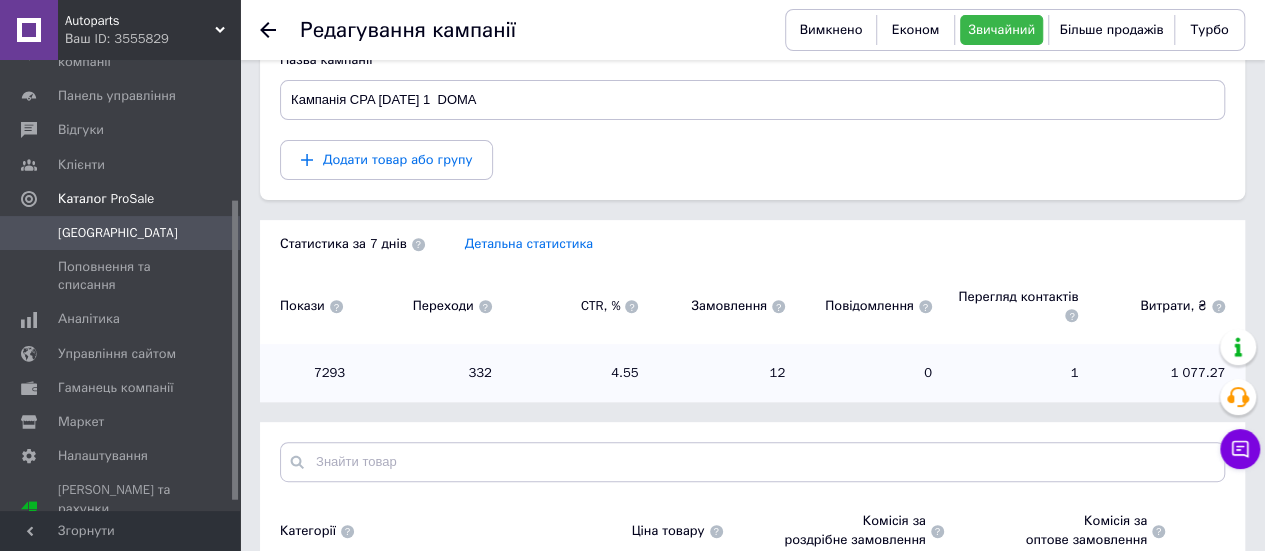 scroll, scrollTop: 287, scrollLeft: 0, axis: vertical 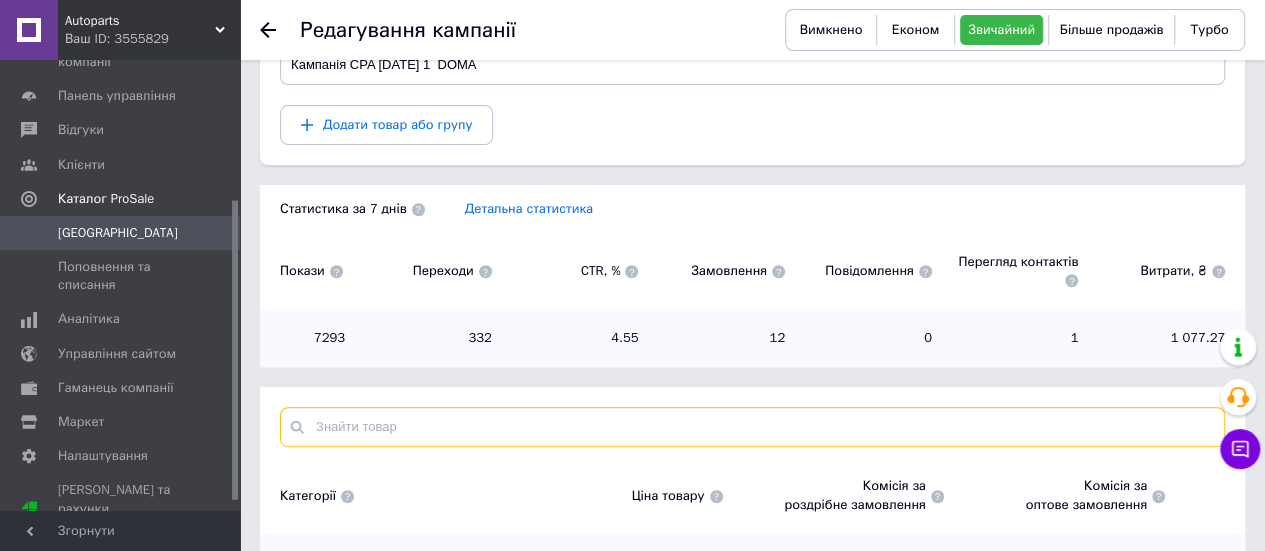 click at bounding box center [752, 427] 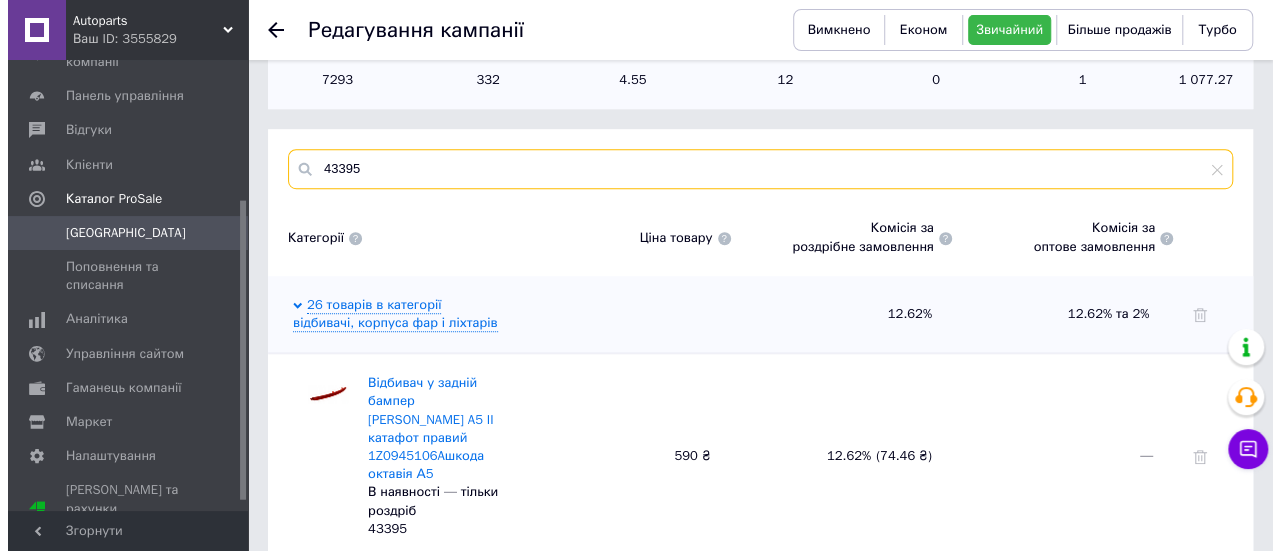 scroll, scrollTop: 565, scrollLeft: 0, axis: vertical 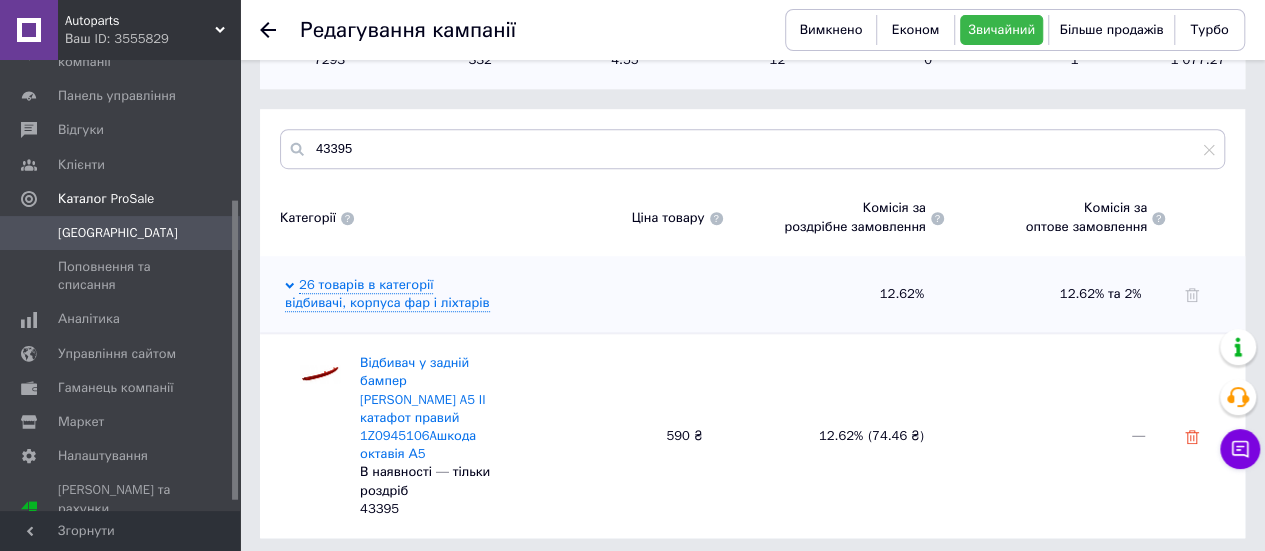 click at bounding box center (1192, 435) 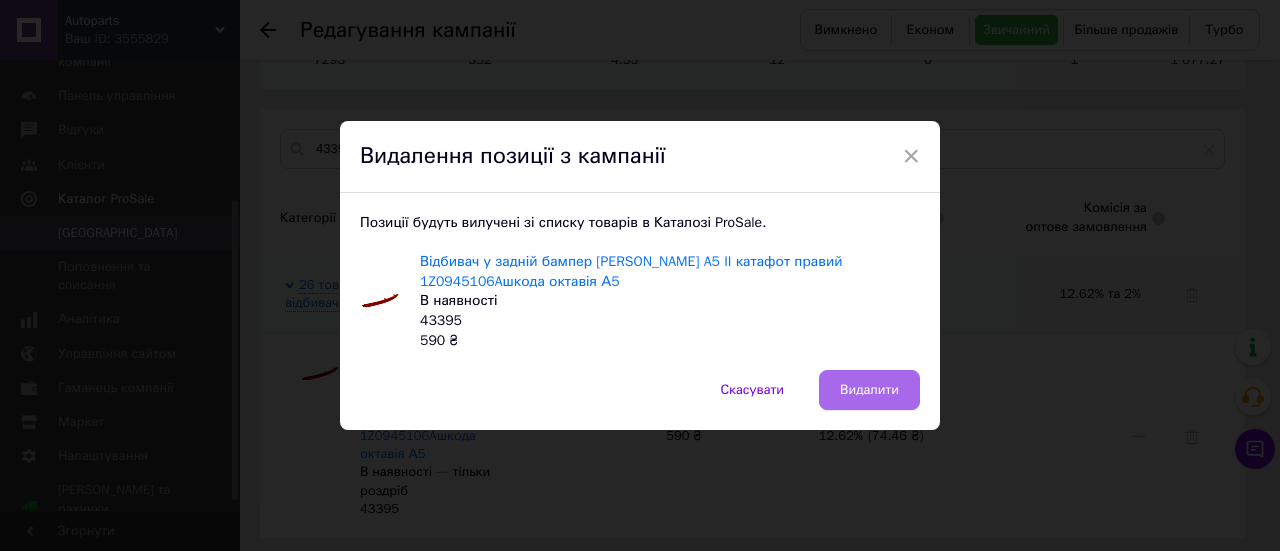 click on "Видалити" at bounding box center [869, 390] 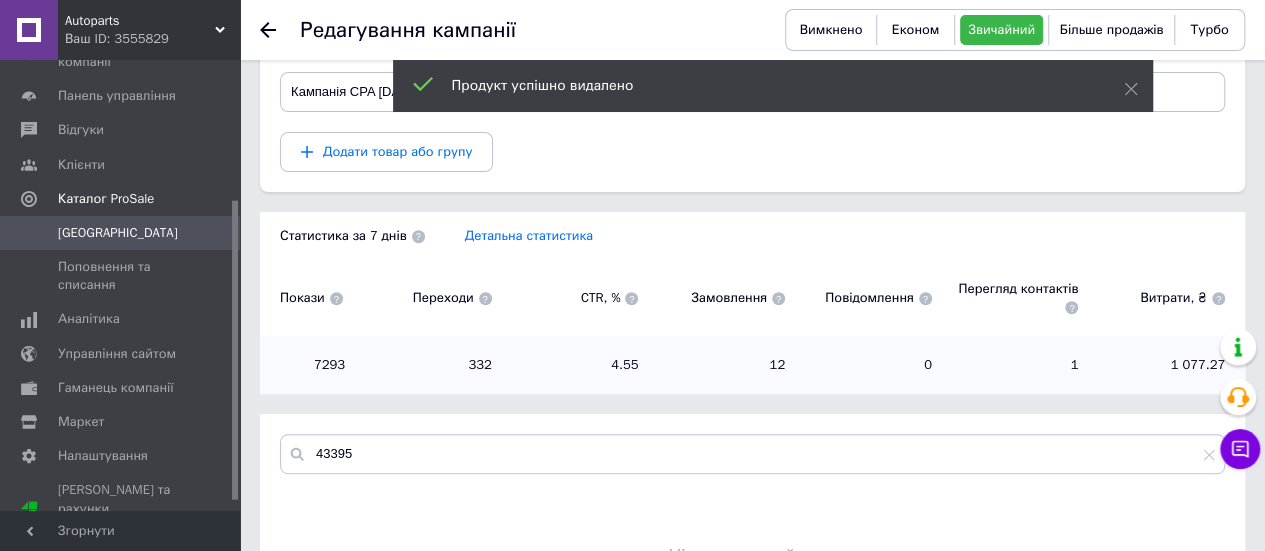 scroll, scrollTop: 300, scrollLeft: 0, axis: vertical 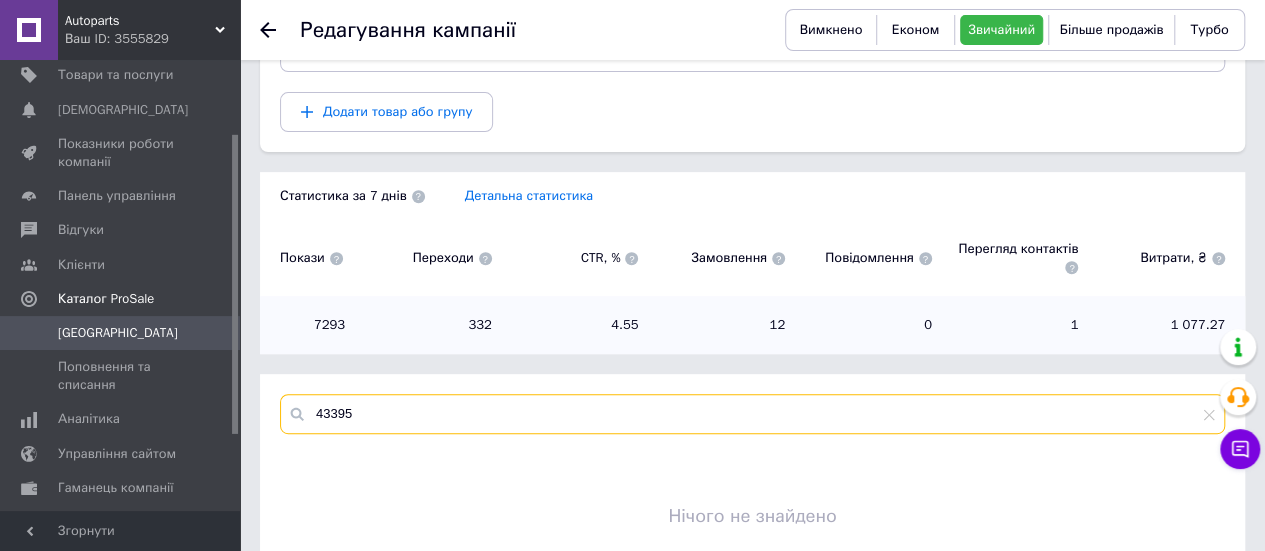 click on "43395" at bounding box center (752, 414) 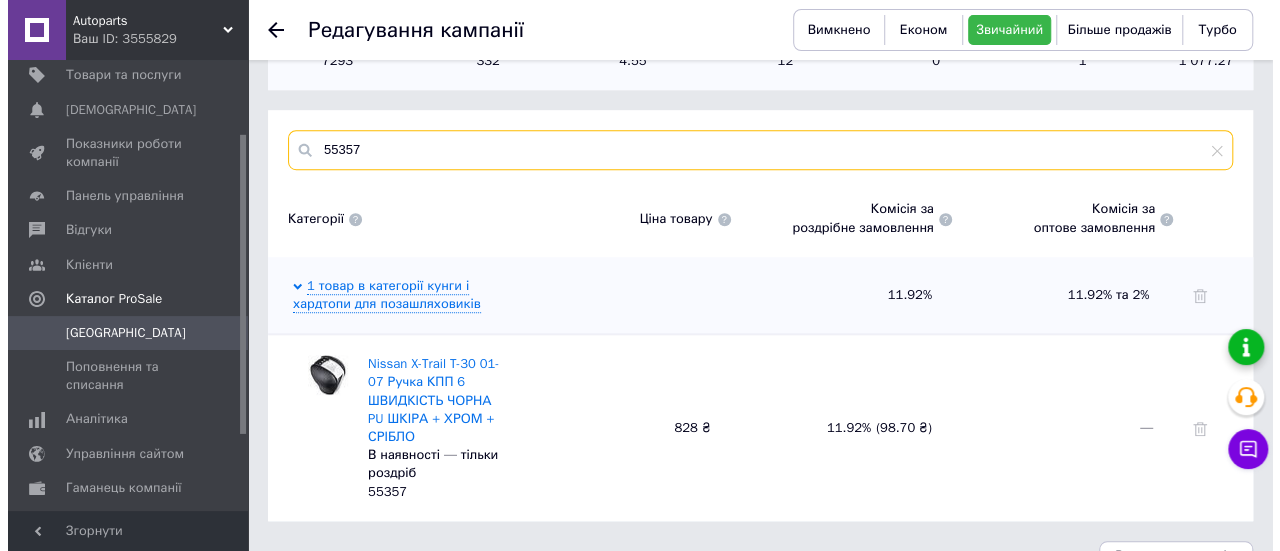 scroll, scrollTop: 565, scrollLeft: 0, axis: vertical 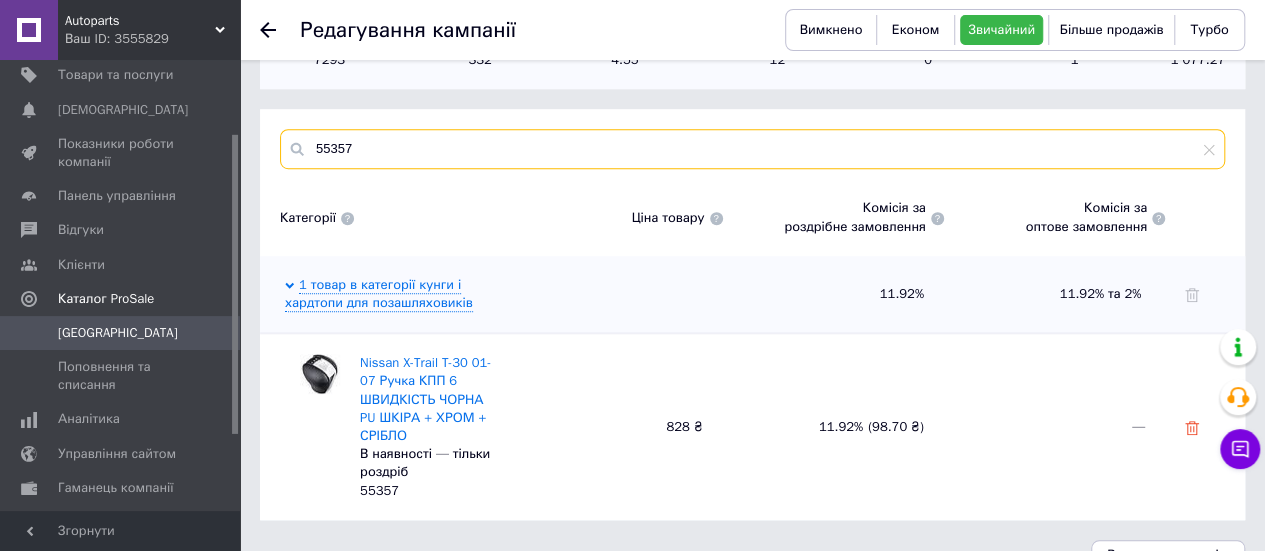 type on "55357" 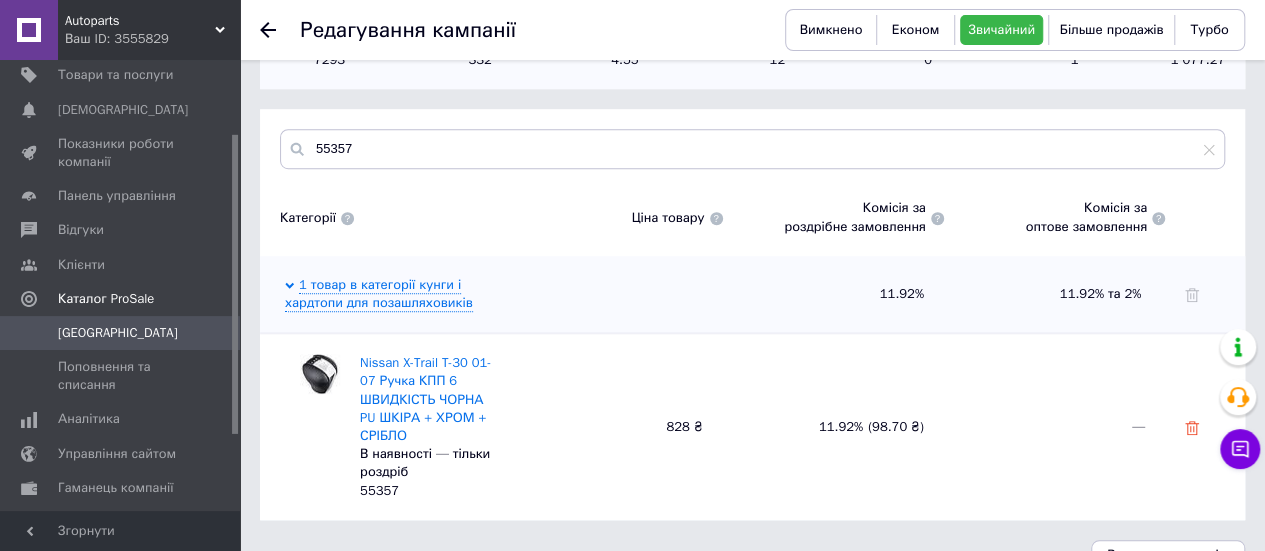 click 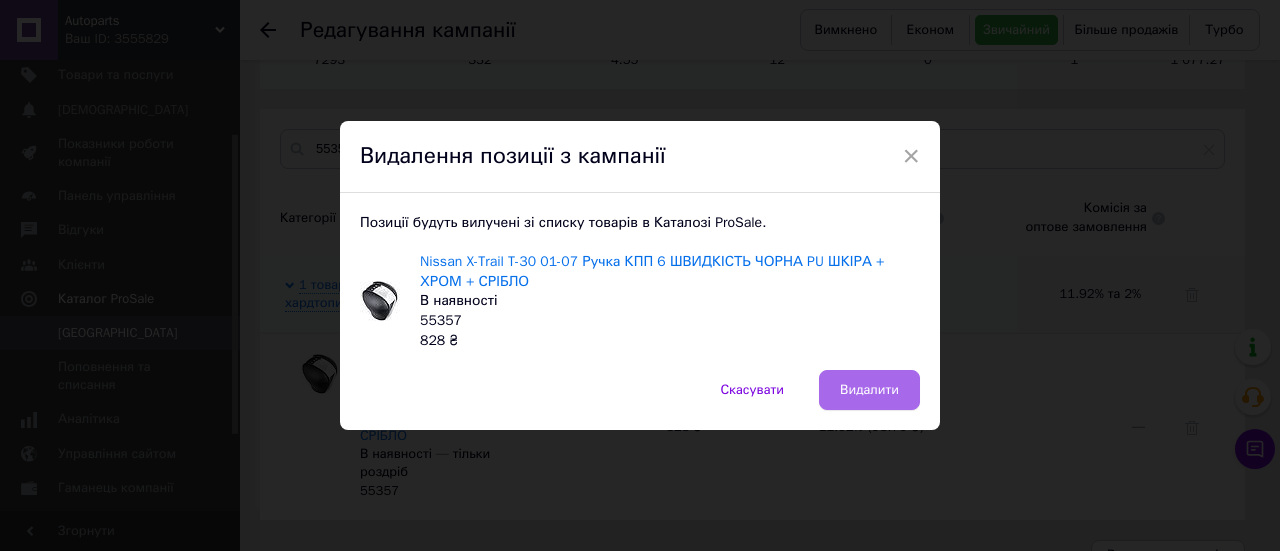 click on "Видалити" at bounding box center [869, 390] 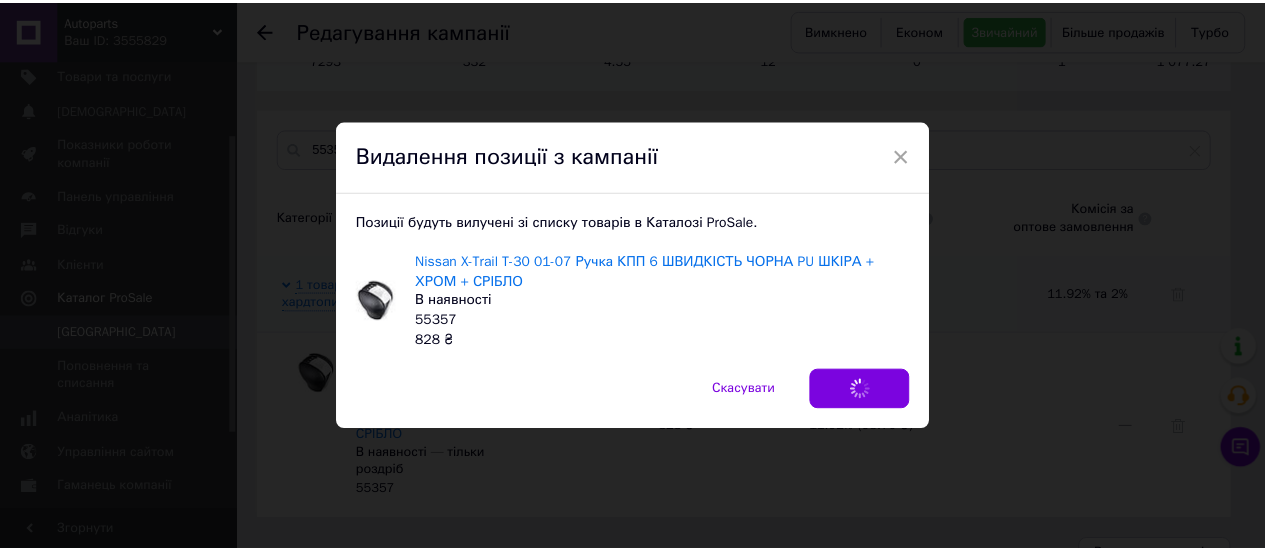 scroll, scrollTop: 360, scrollLeft: 0, axis: vertical 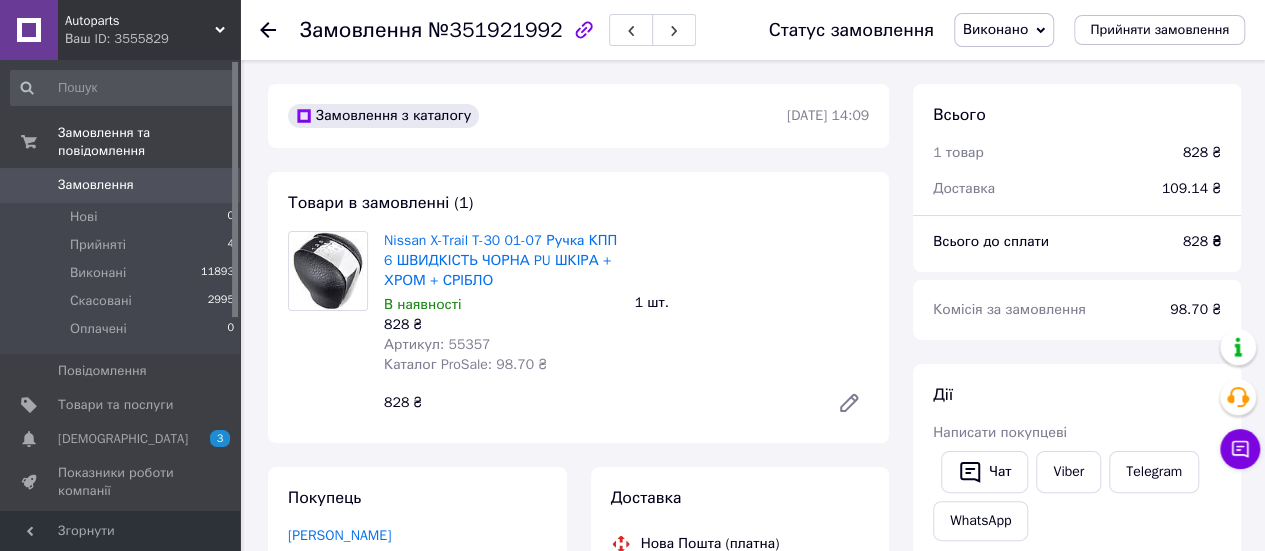 click on "Артикул: 55357" at bounding box center (437, 344) 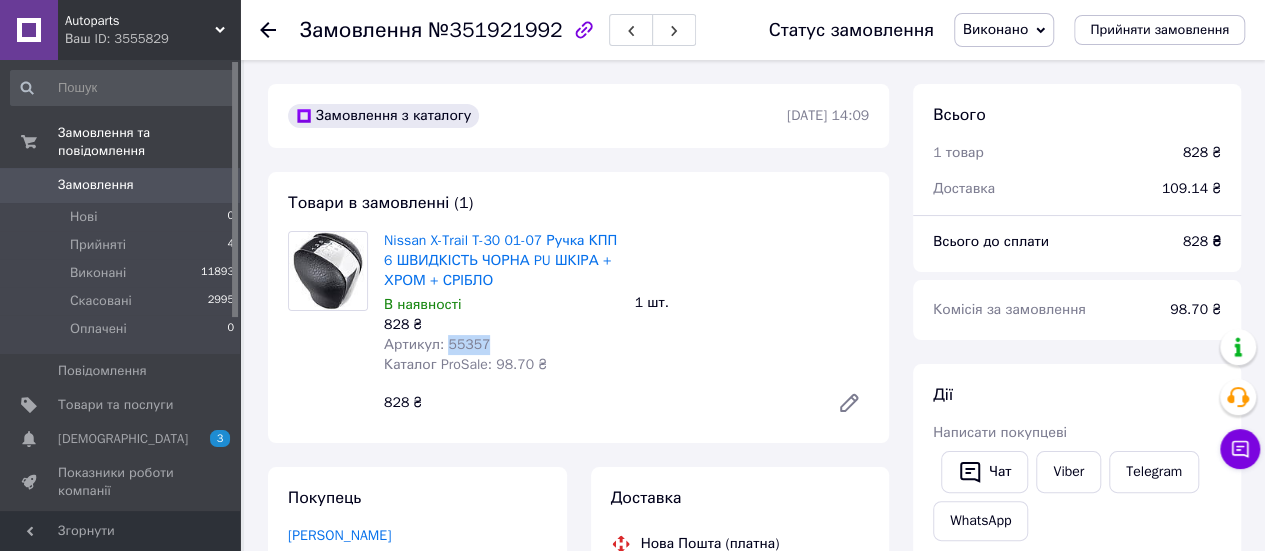 click on "Артикул: 55357" at bounding box center (437, 344) 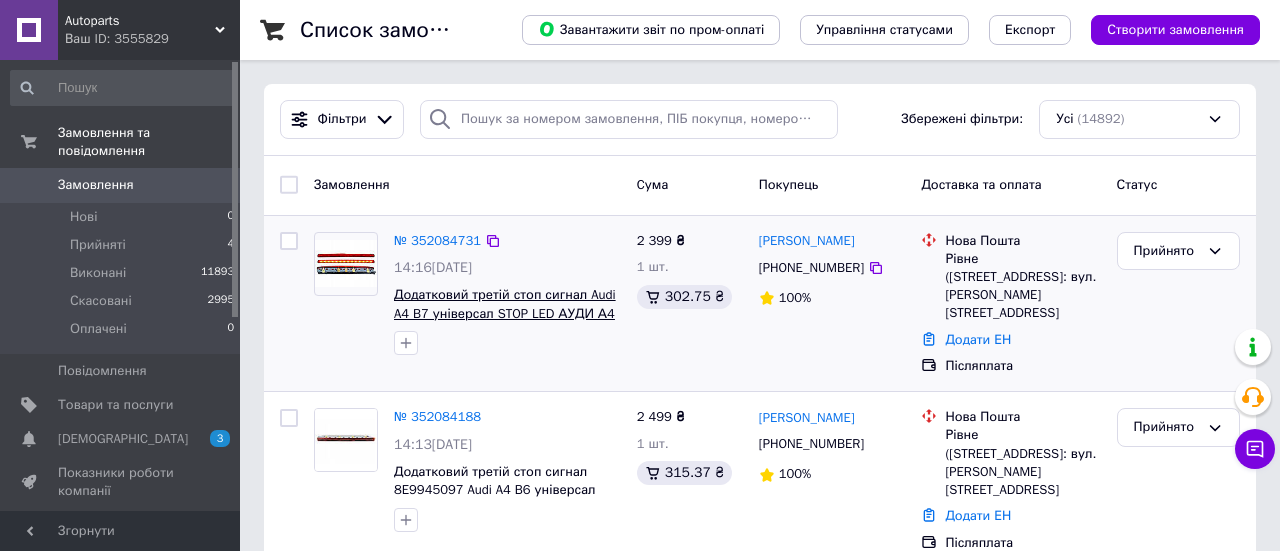 click on "Додатковий третій стоп сигнал Audi A4 B7 універсал STOP LED АУДИ А4 Б7 8E9945097B [PHONE_NUMBER]" at bounding box center [505, 313] 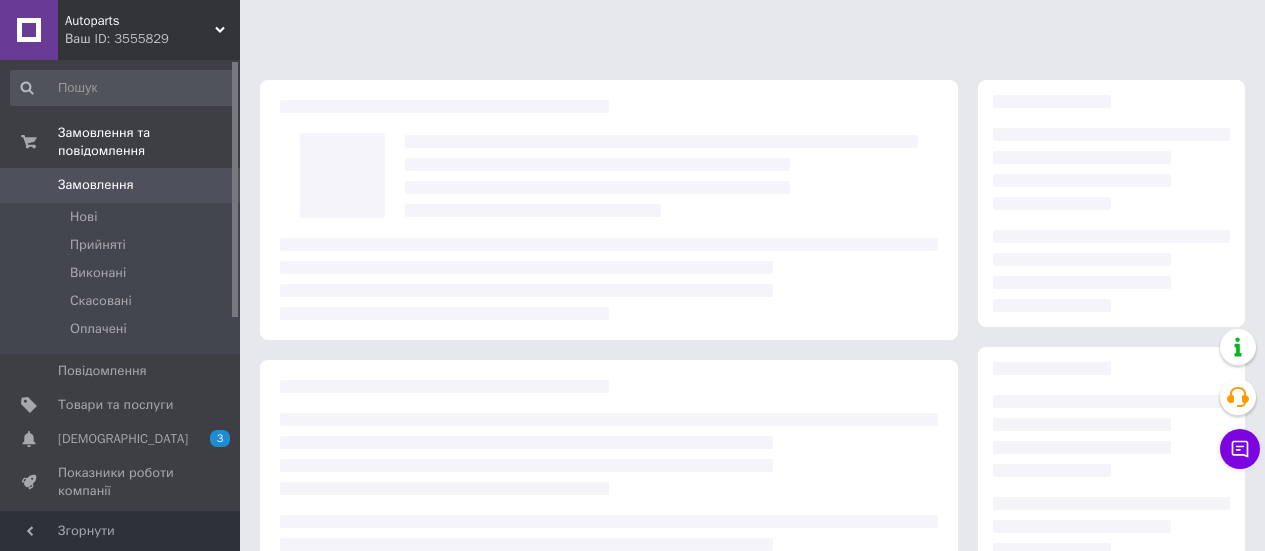 scroll, scrollTop: 0, scrollLeft: 0, axis: both 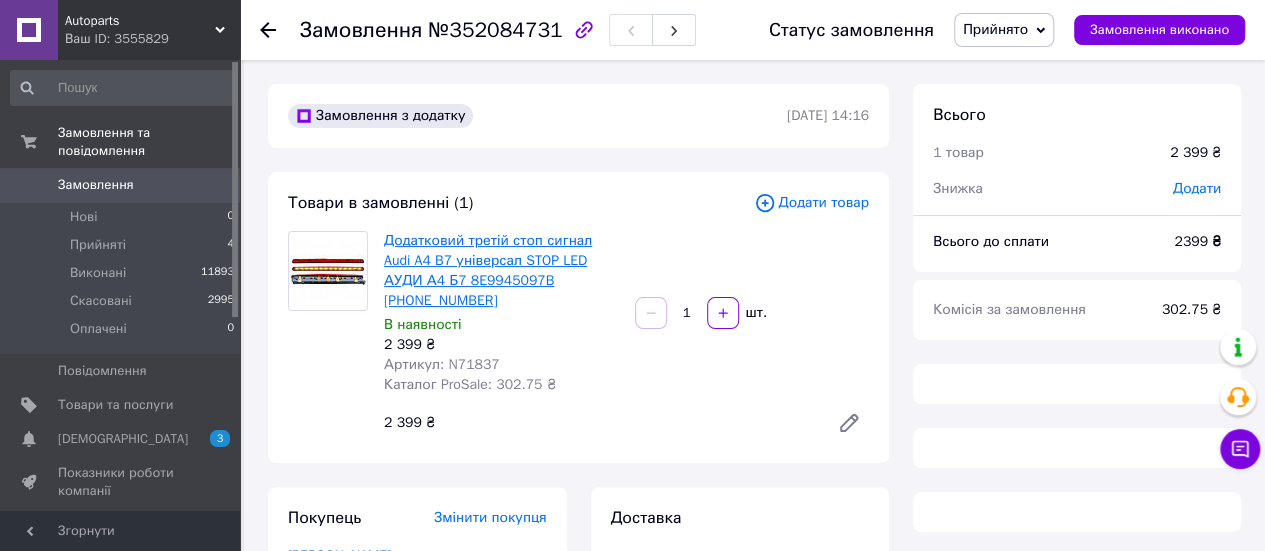 click on "Додатковий третій стоп сигнал Audi A4 B7 універсал STOP LED АУДИ А4 Б7 8E9945097B [PHONE_NUMBER]" at bounding box center (488, 270) 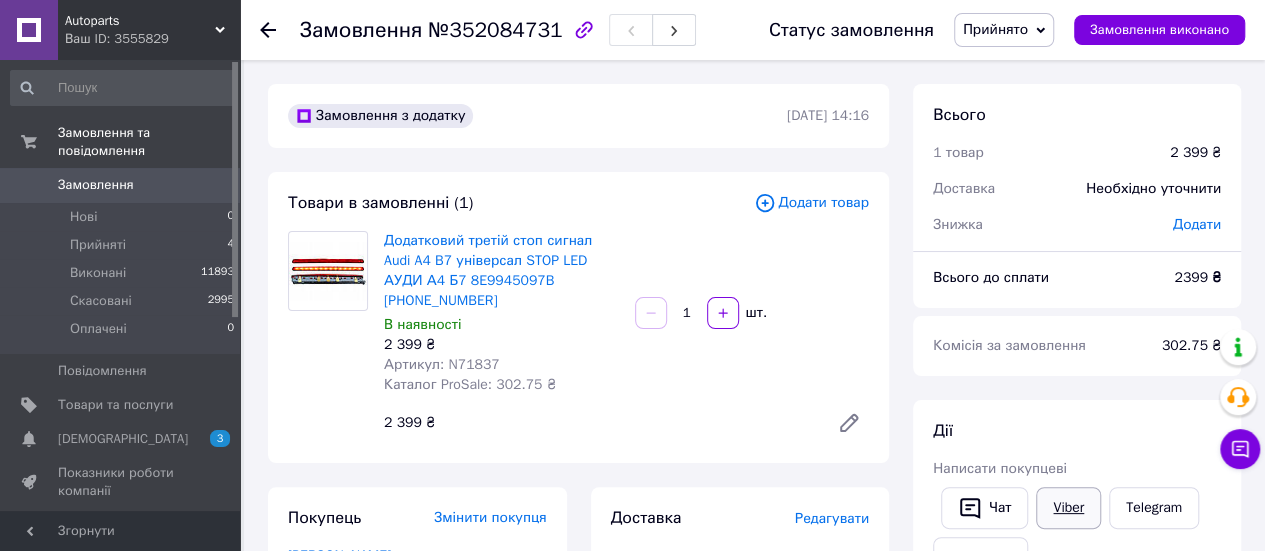 click on "Viber" at bounding box center [1068, 508] 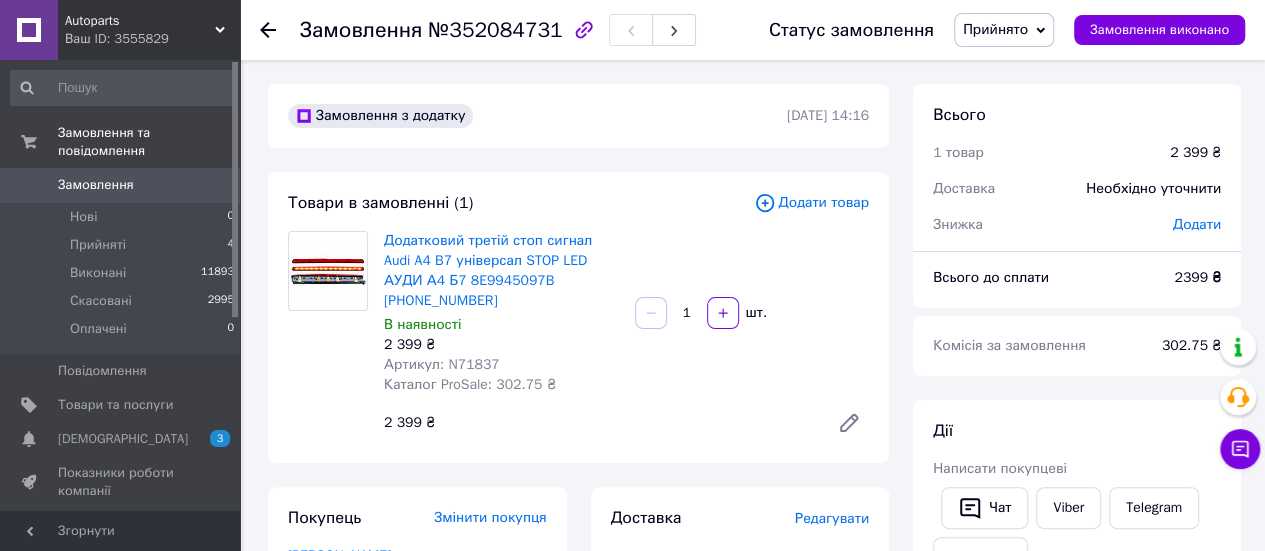 click 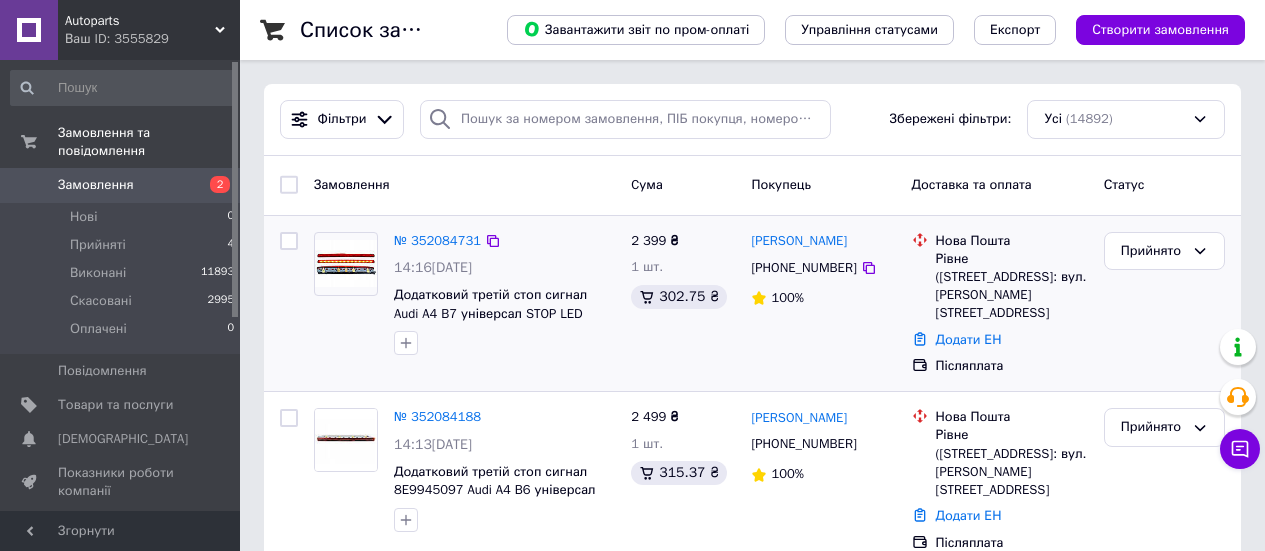 scroll, scrollTop: 0, scrollLeft: 0, axis: both 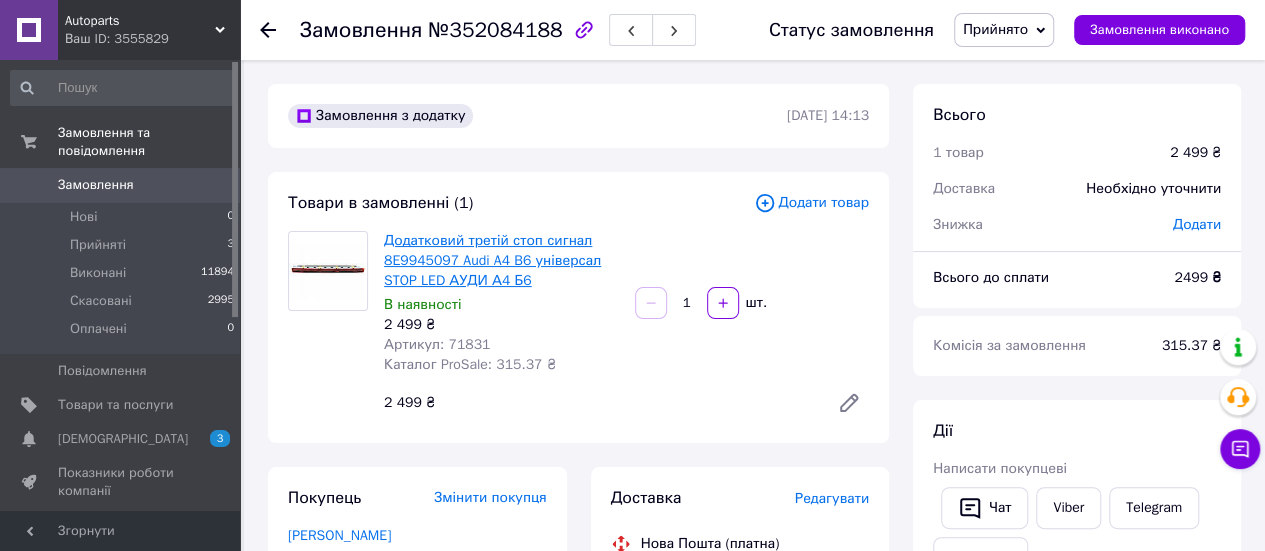 click on "Додатковий третій стоп сигнал 8E9945097 Audi A4 B6 універсал STOP LED АУДИ А4 Б6" at bounding box center [501, 261] 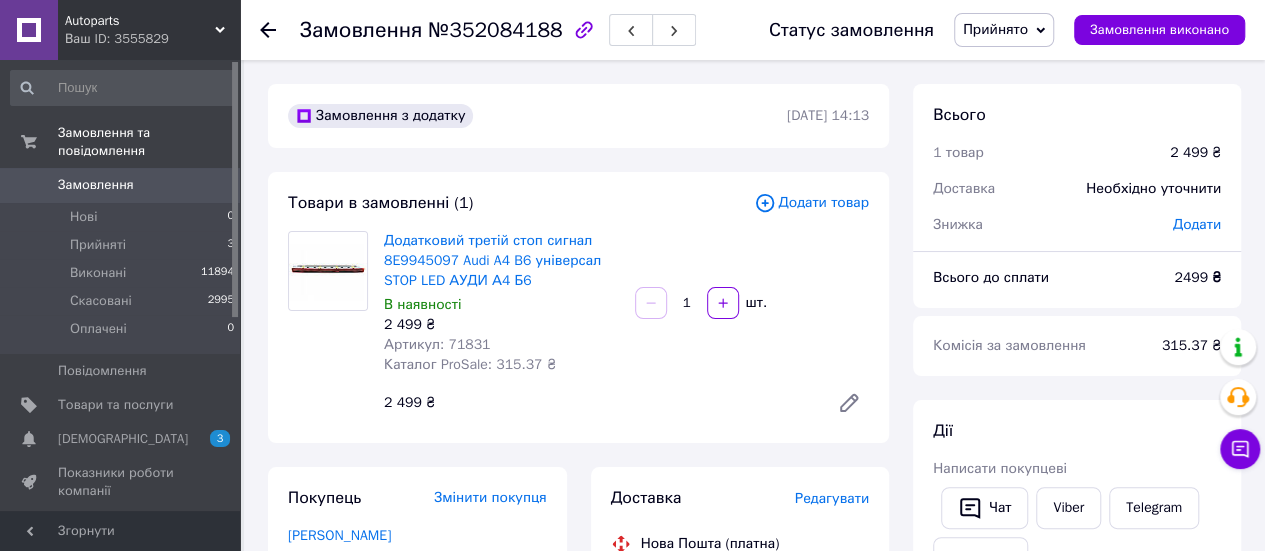 click on "Замовлення 0" at bounding box center (123, 185) 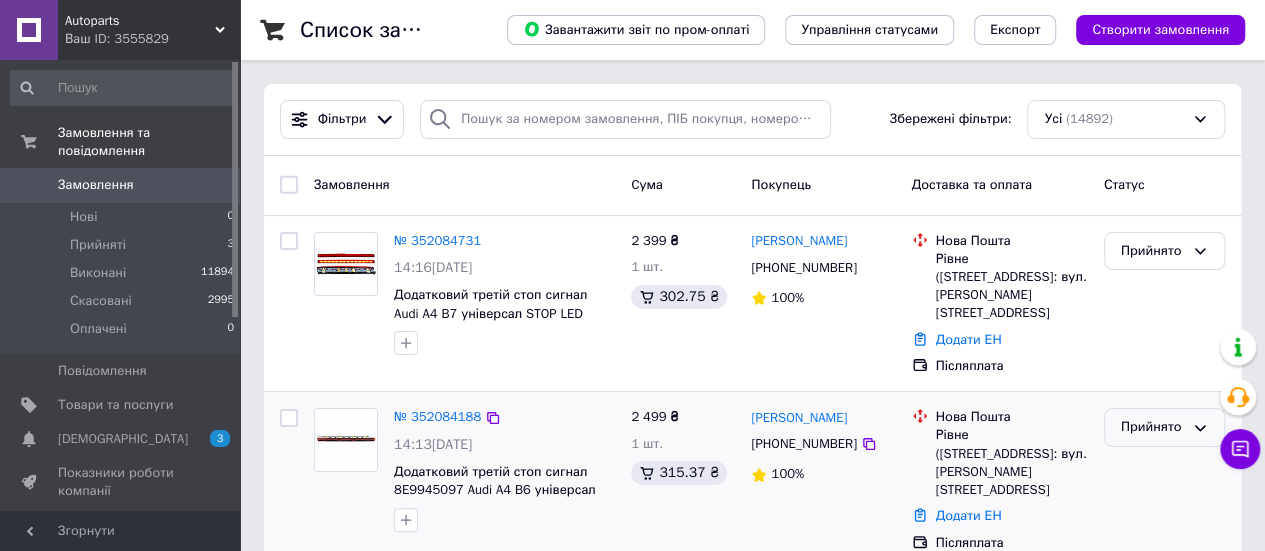 click on "Прийнято" at bounding box center [1152, 427] 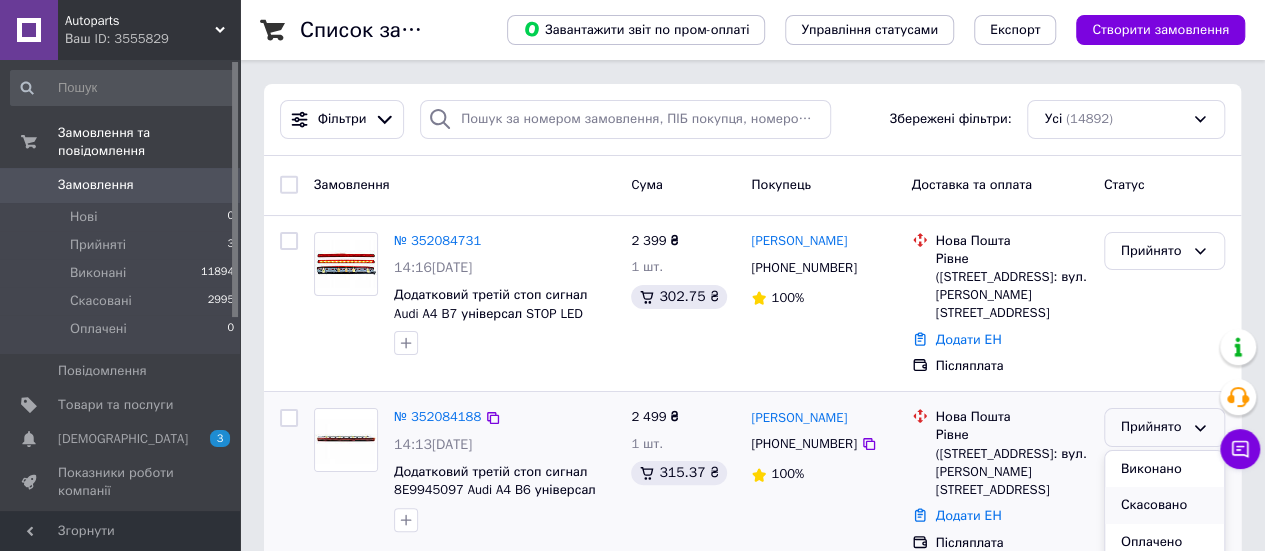 click on "Скасовано" at bounding box center [1164, 505] 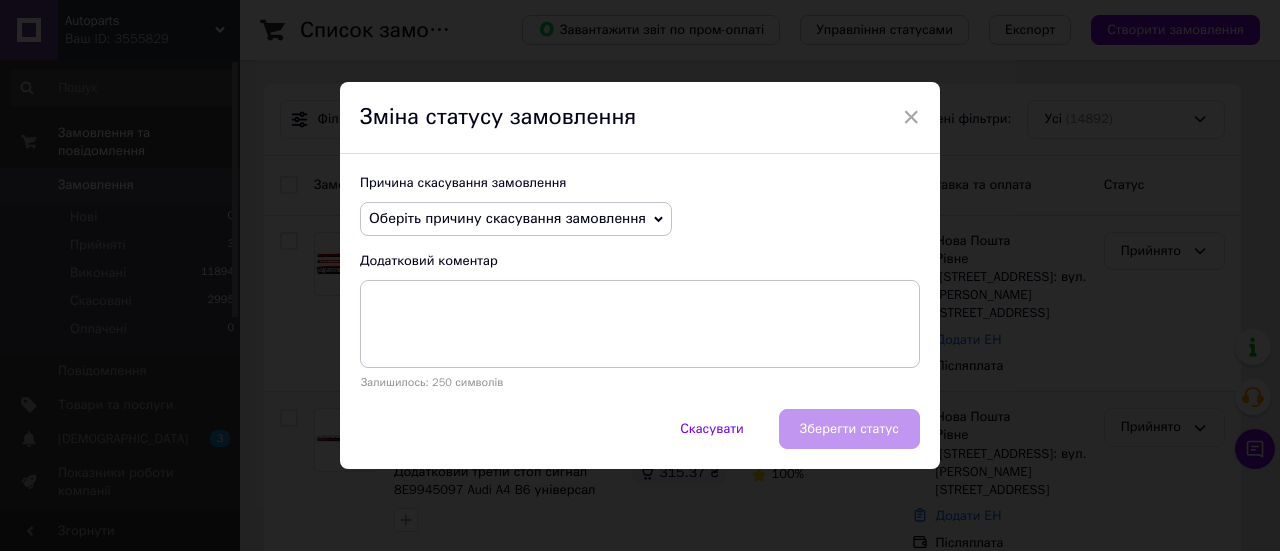 click on "Оберіть причину скасування замовлення" at bounding box center (507, 218) 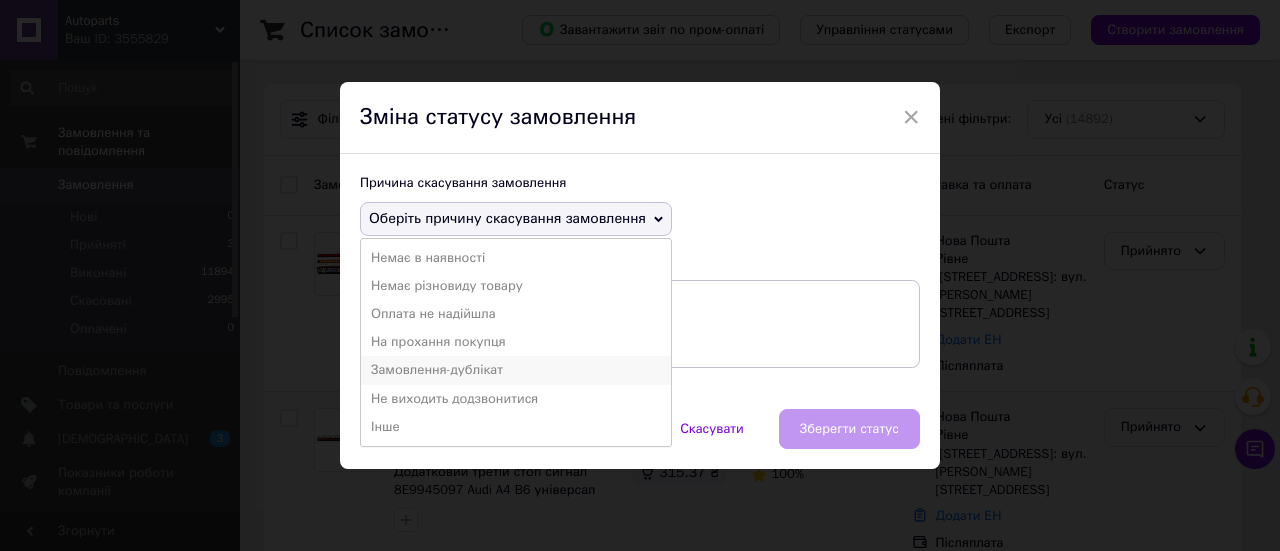 click on "Замовлення-дублікат" at bounding box center (516, 370) 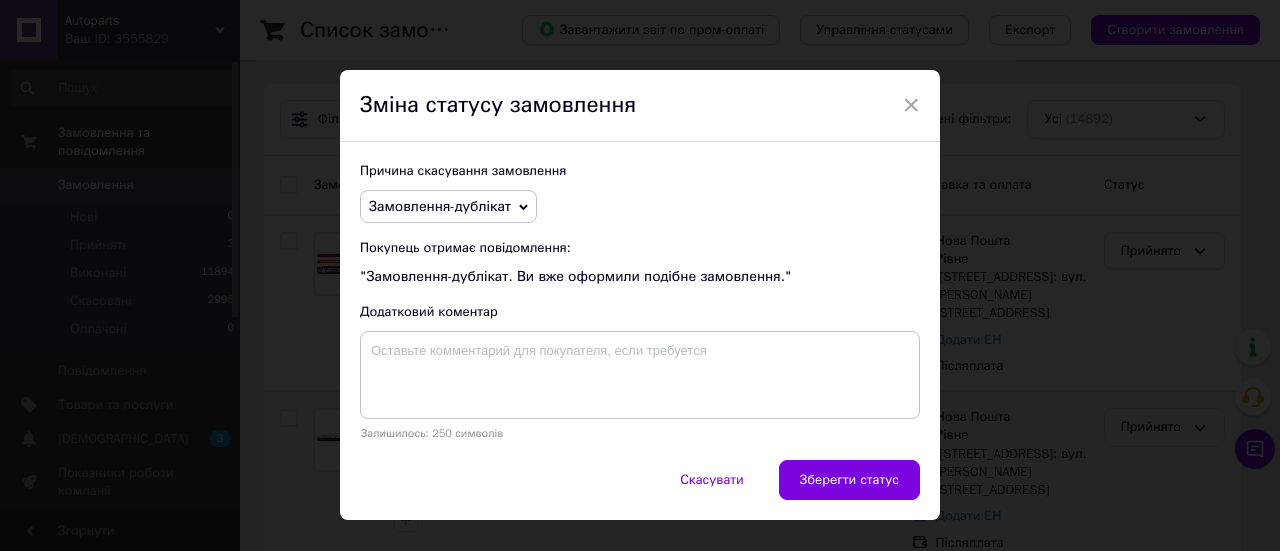 drag, startPoint x: 808, startPoint y: 483, endPoint x: 840, endPoint y: 486, distance: 32.140316 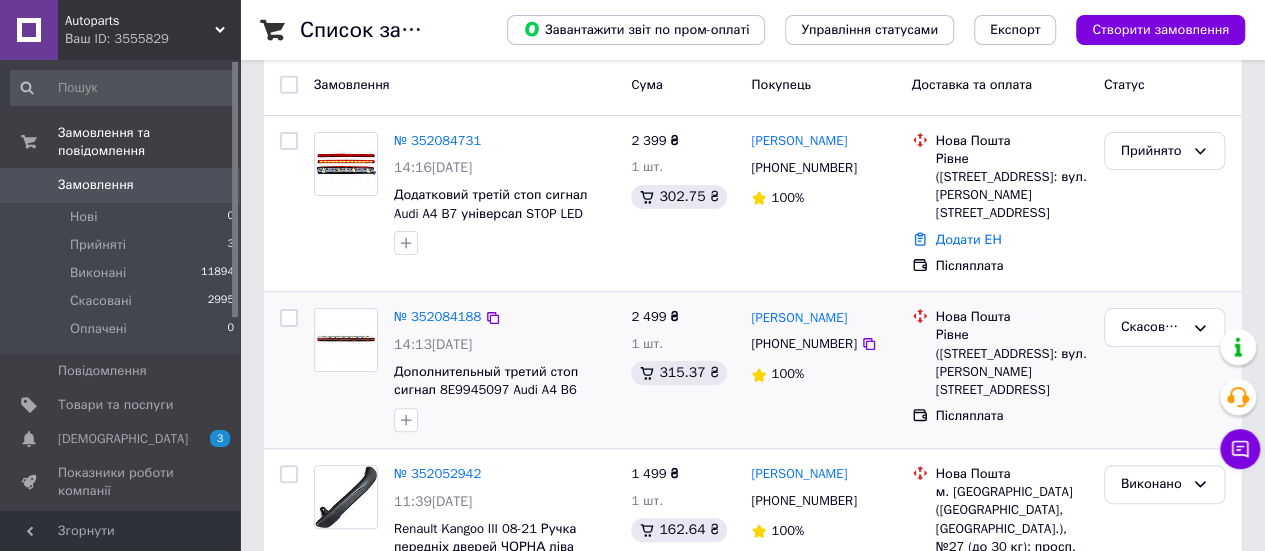 scroll, scrollTop: 0, scrollLeft: 0, axis: both 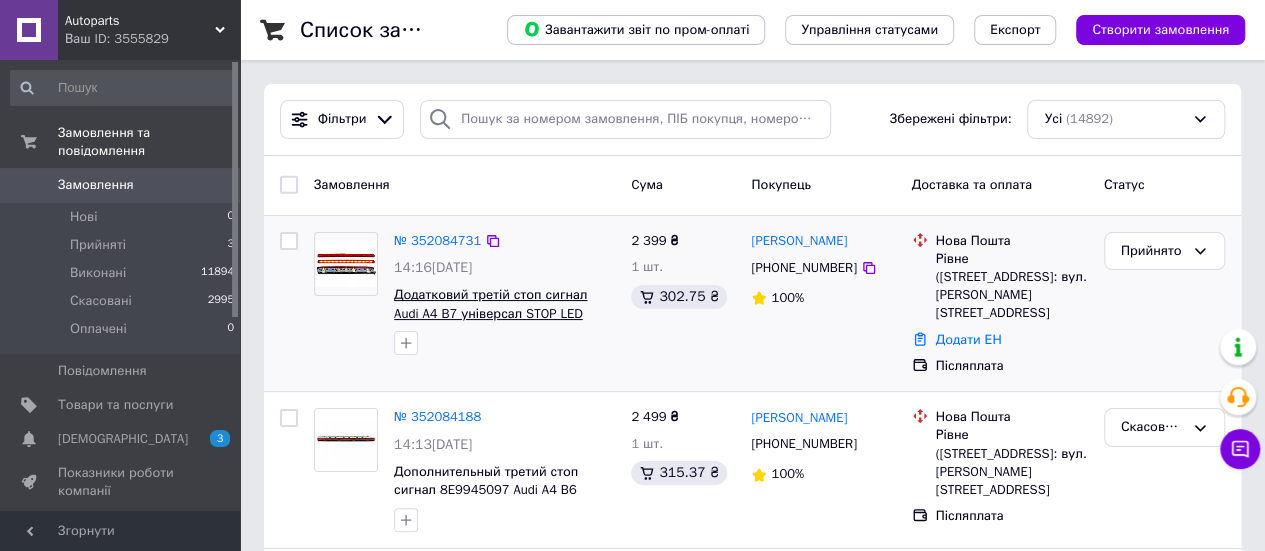 click on "Додатковий третій стоп сигнал Audi A4 B7 універсал STOP LED АУДИ А4 Б7 8E9945097B [PHONE_NUMBER]" at bounding box center (490, 322) 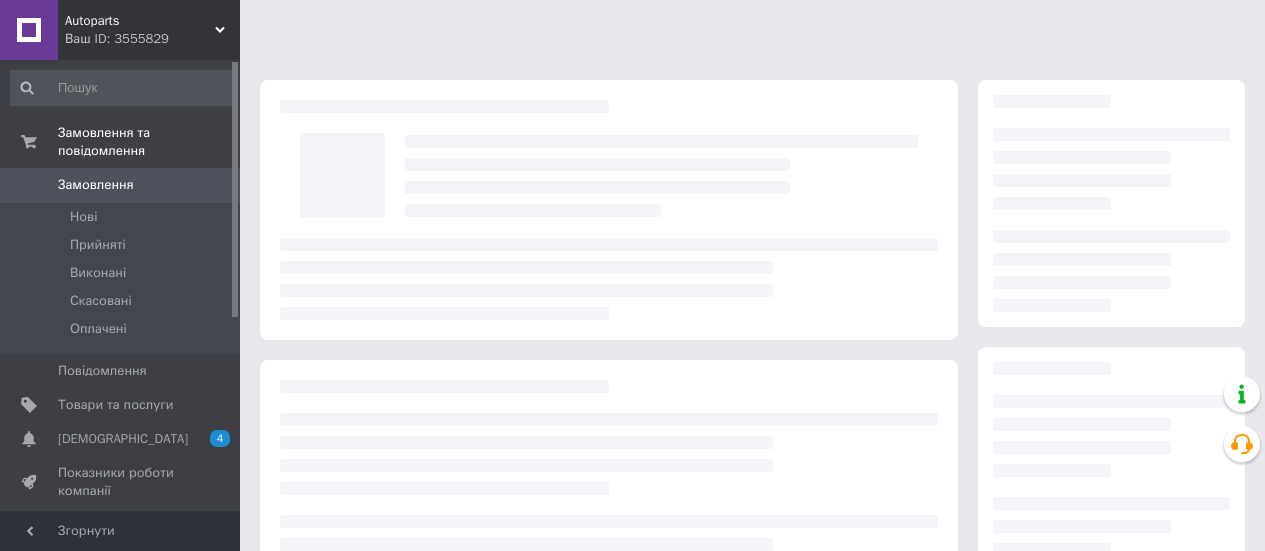 scroll, scrollTop: 0, scrollLeft: 0, axis: both 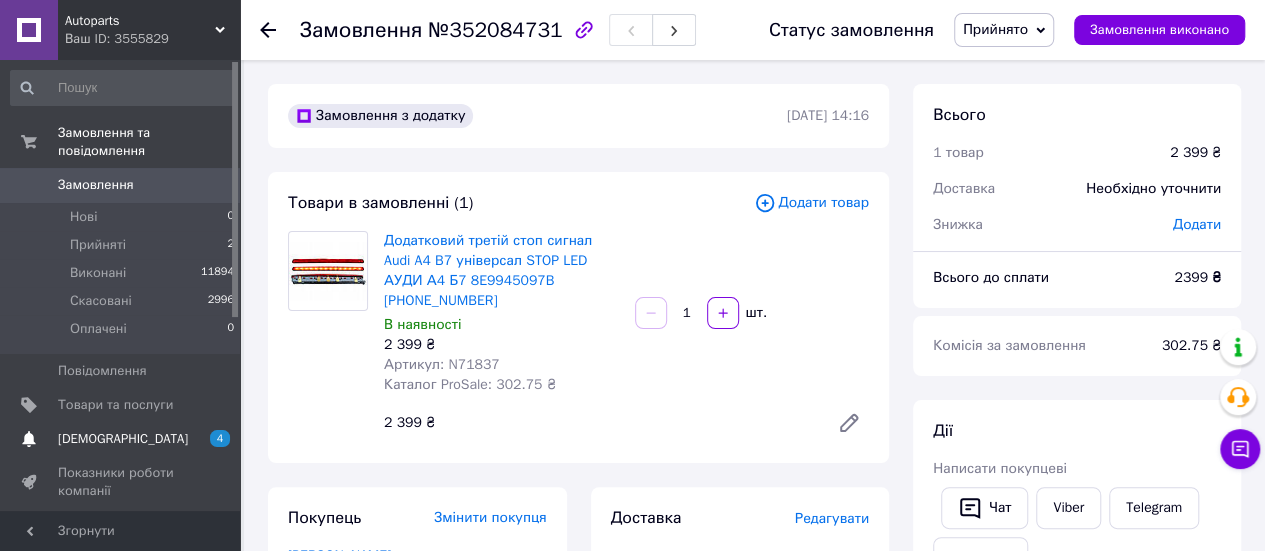 click on "[DEMOGRAPHIC_DATA]" at bounding box center [123, 439] 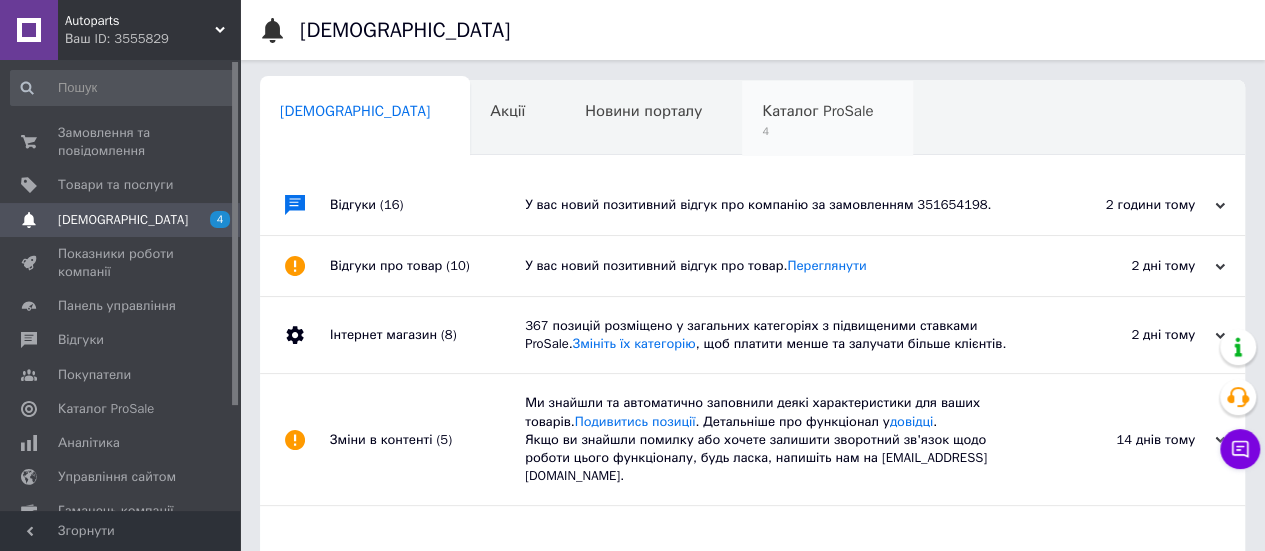 click on "Каталог ProSale" at bounding box center (817, 111) 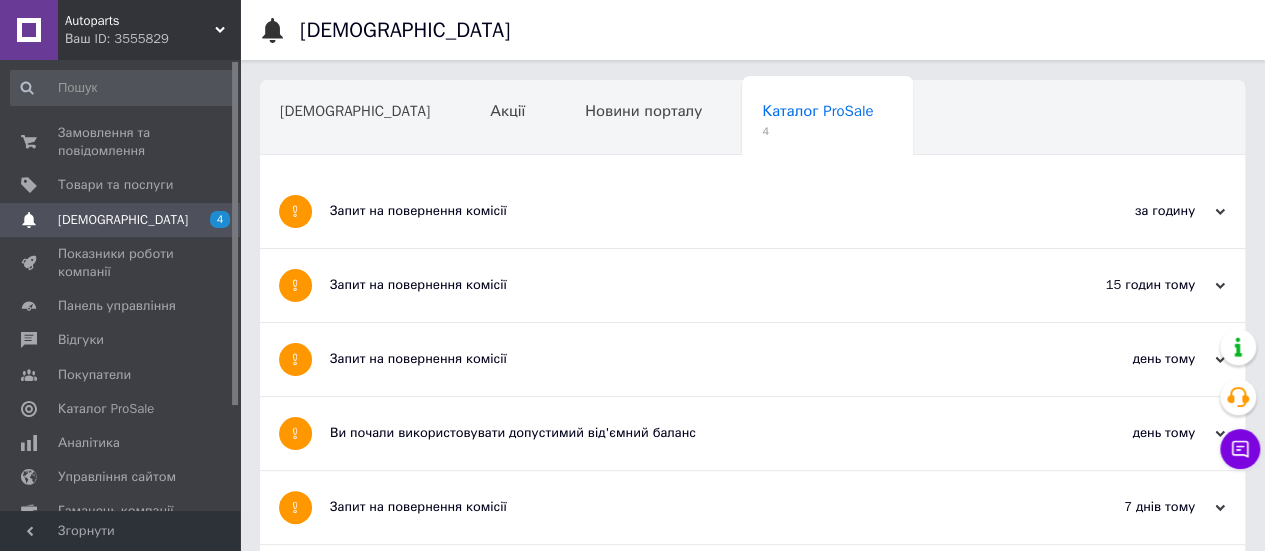 click on "Запит на повернення комісії" at bounding box center [677, 211] 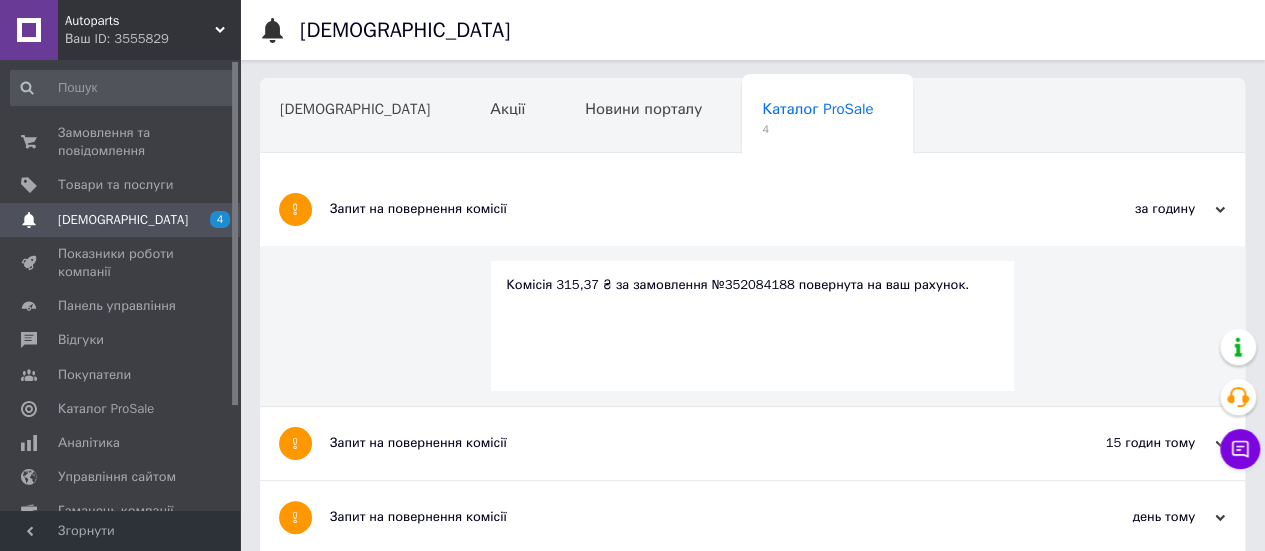 scroll, scrollTop: 100, scrollLeft: 0, axis: vertical 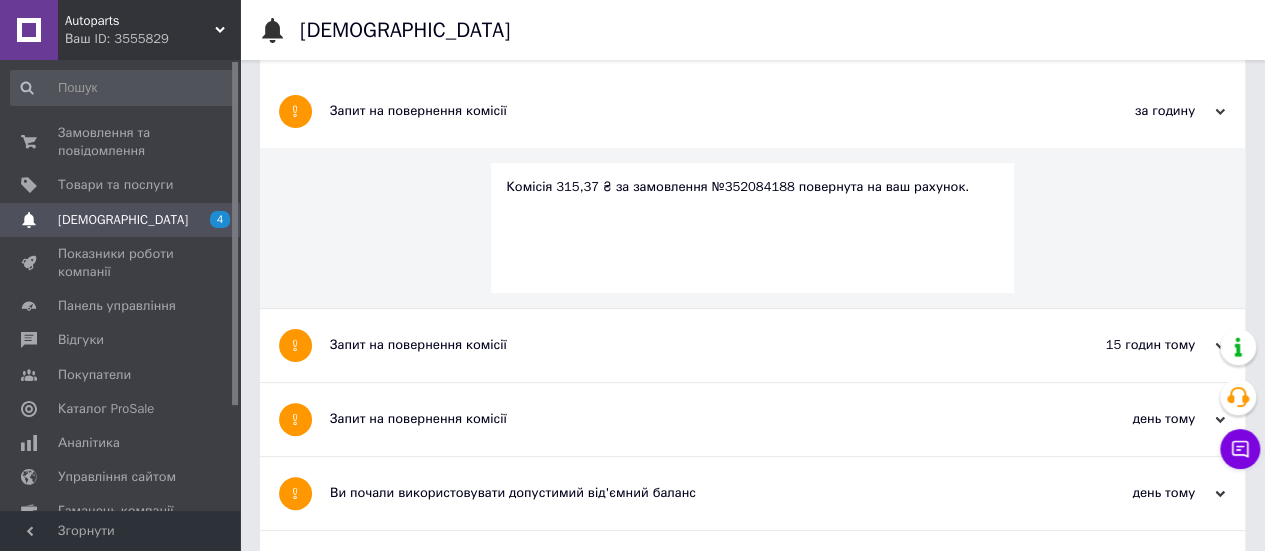 click on "Запит на повернення комісії" at bounding box center (677, 345) 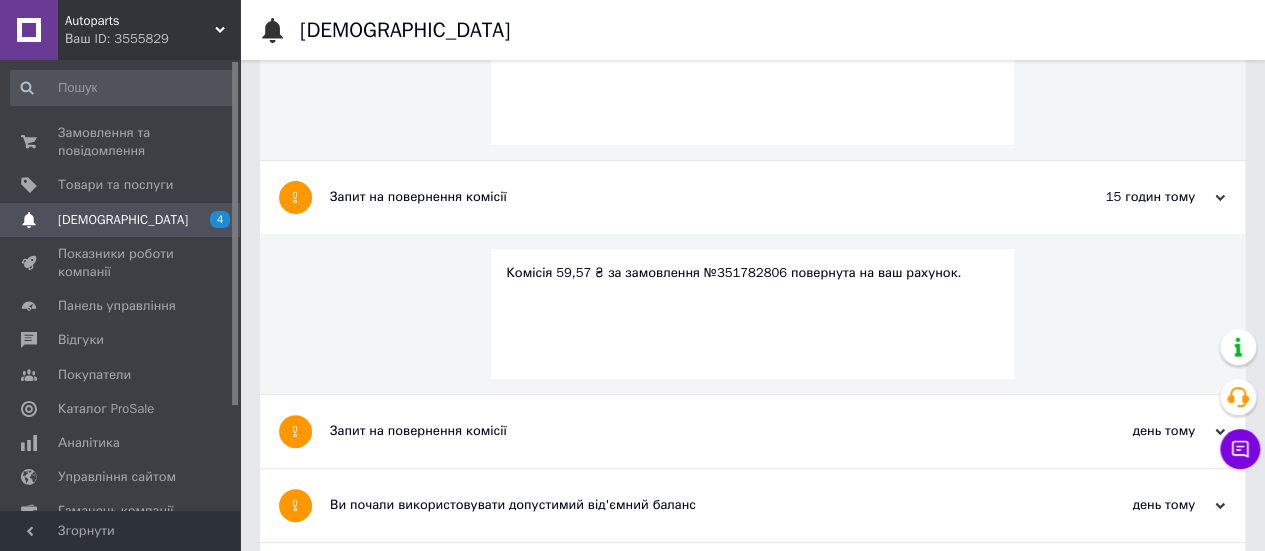 scroll, scrollTop: 400, scrollLeft: 0, axis: vertical 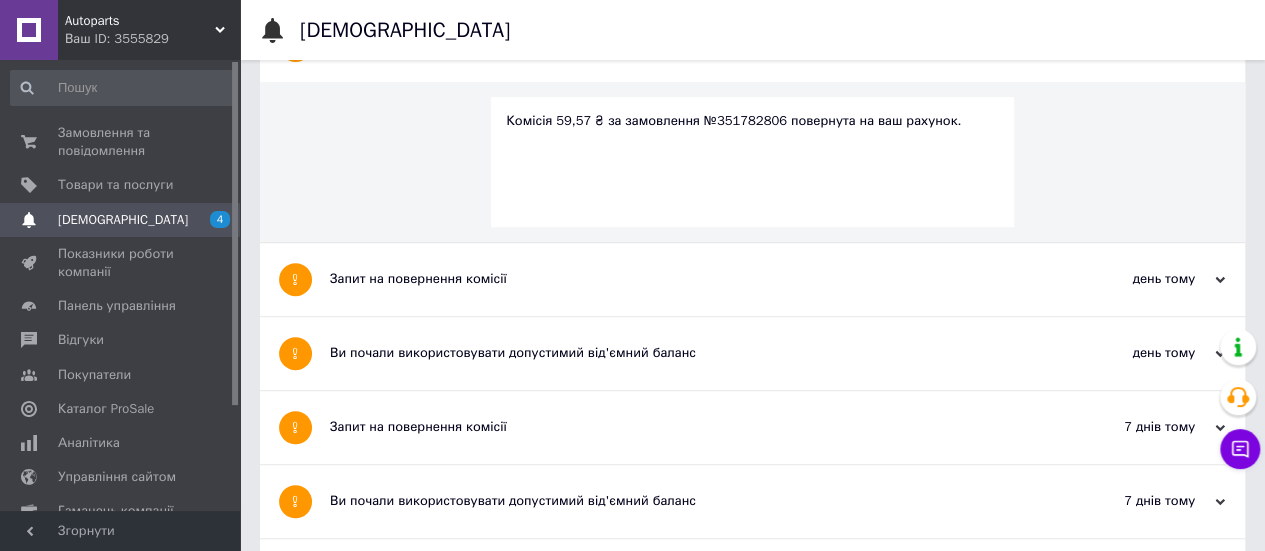 click on "Запит на повернення комісії" at bounding box center [677, 279] 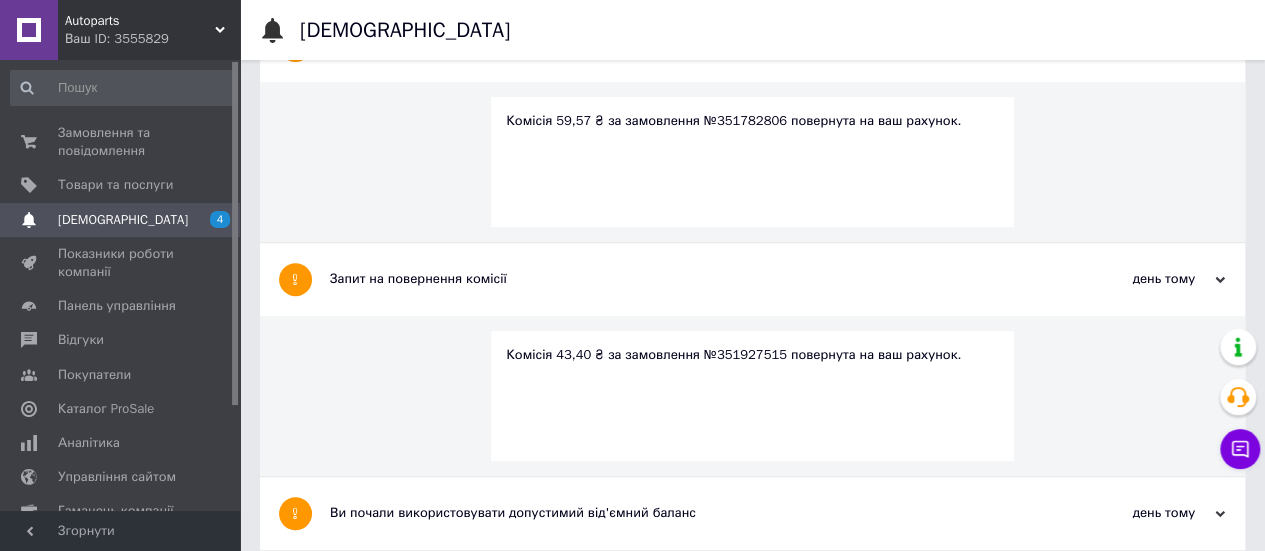 scroll, scrollTop: 600, scrollLeft: 0, axis: vertical 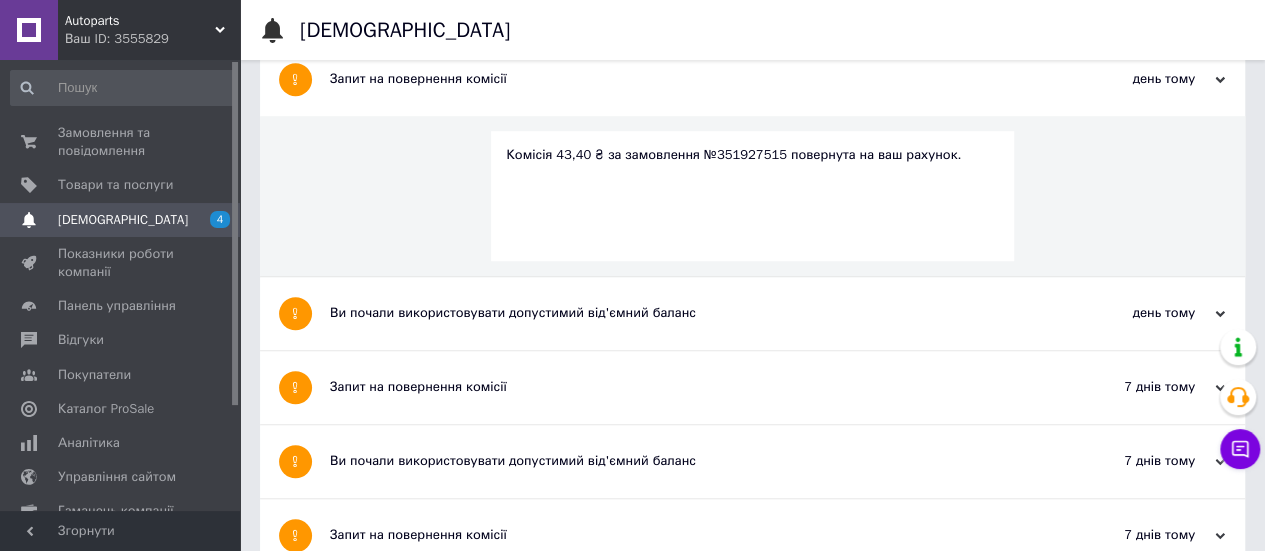 click on "Ви почали використовувати допустимий від'ємний баланс" at bounding box center (677, 313) 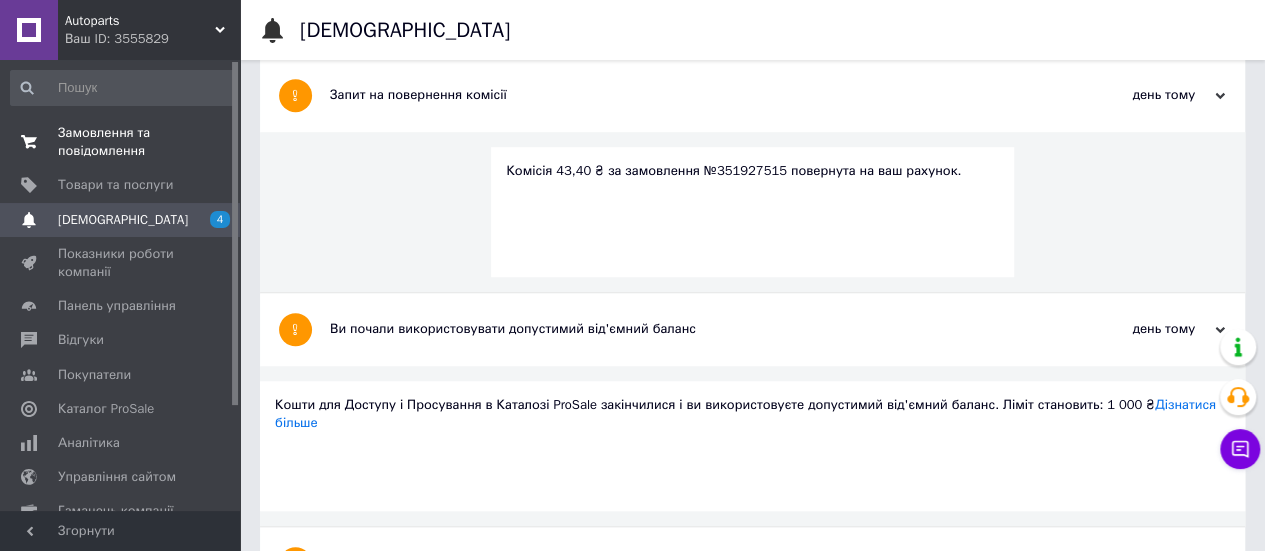 scroll, scrollTop: 100, scrollLeft: 0, axis: vertical 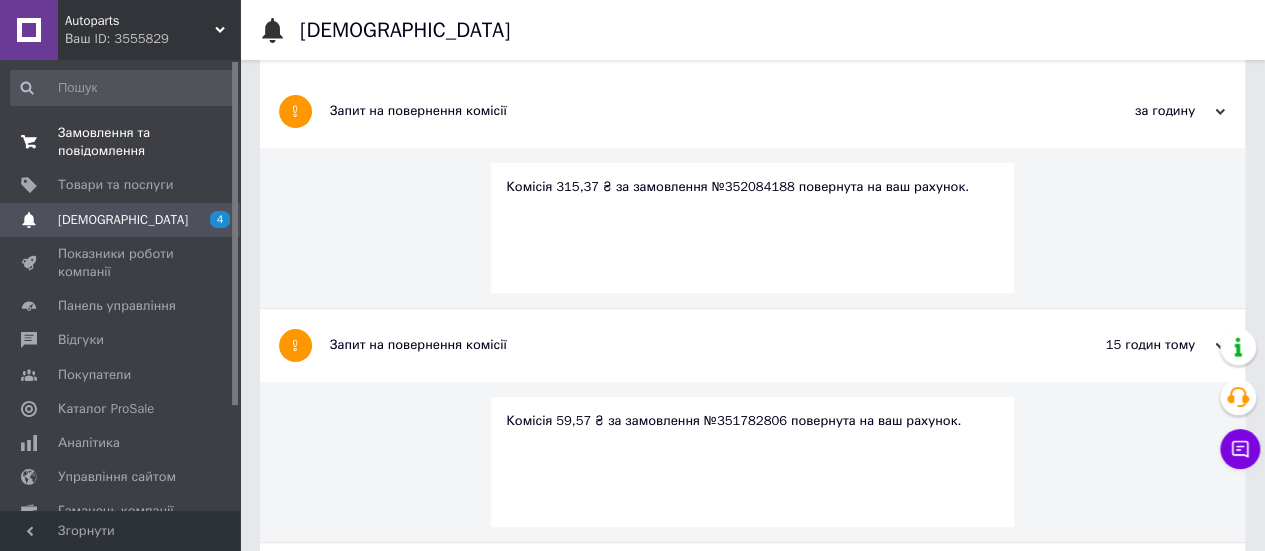 click on "Замовлення та повідомлення" at bounding box center [121, 142] 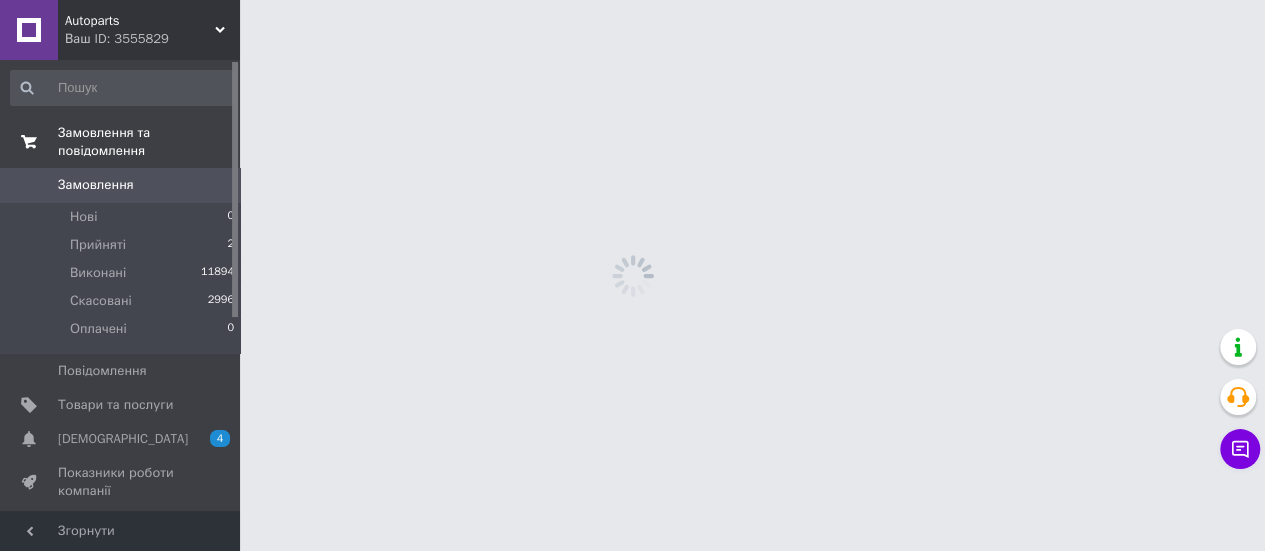 scroll, scrollTop: 0, scrollLeft: 0, axis: both 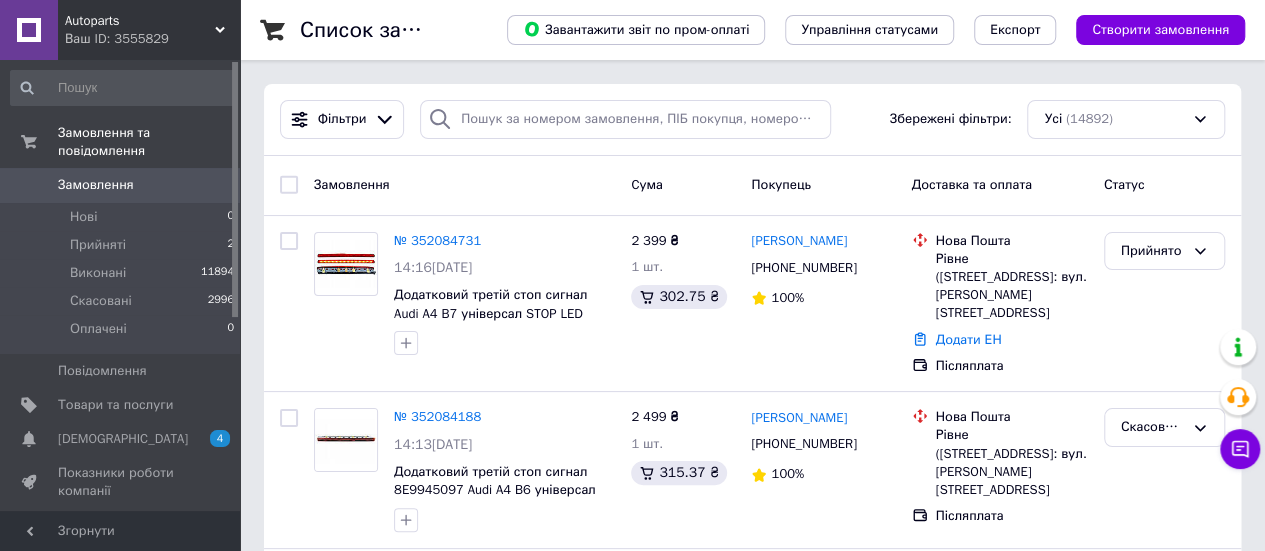 click on "Замовлення" at bounding box center [121, 185] 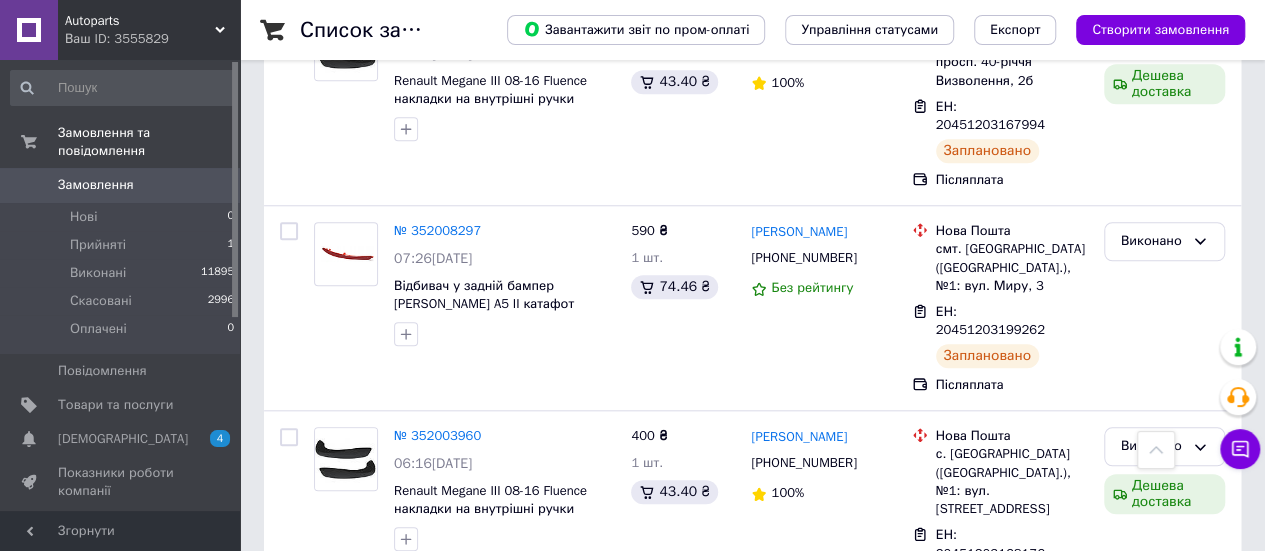 scroll, scrollTop: 846, scrollLeft: 0, axis: vertical 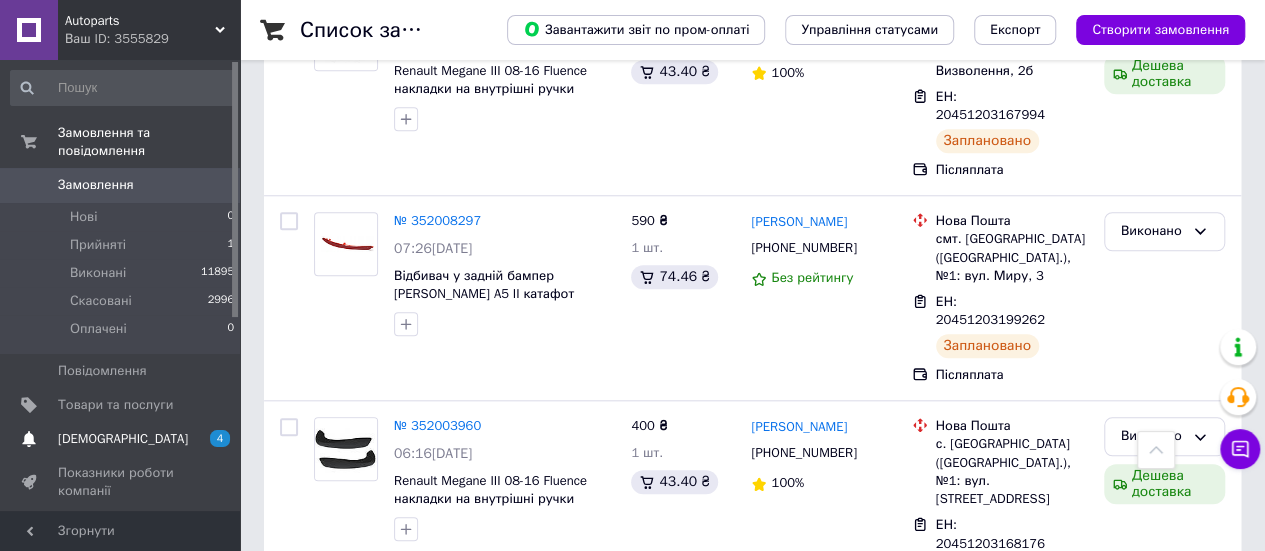 click on "Сповіщення 4" at bounding box center [123, 439] 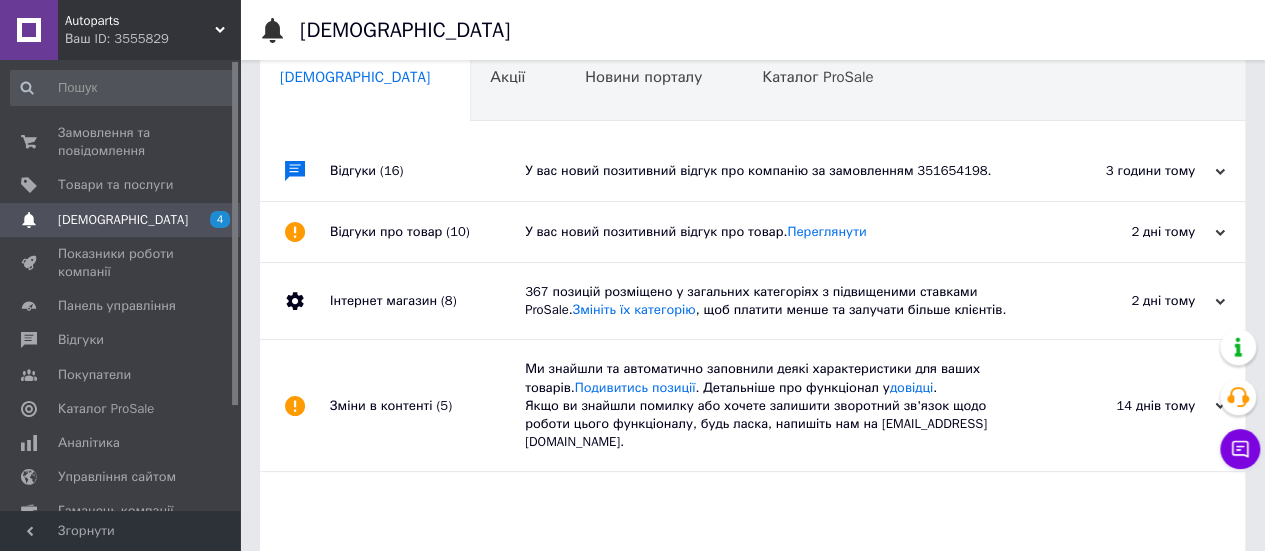 scroll, scrollTop: 33, scrollLeft: 0, axis: vertical 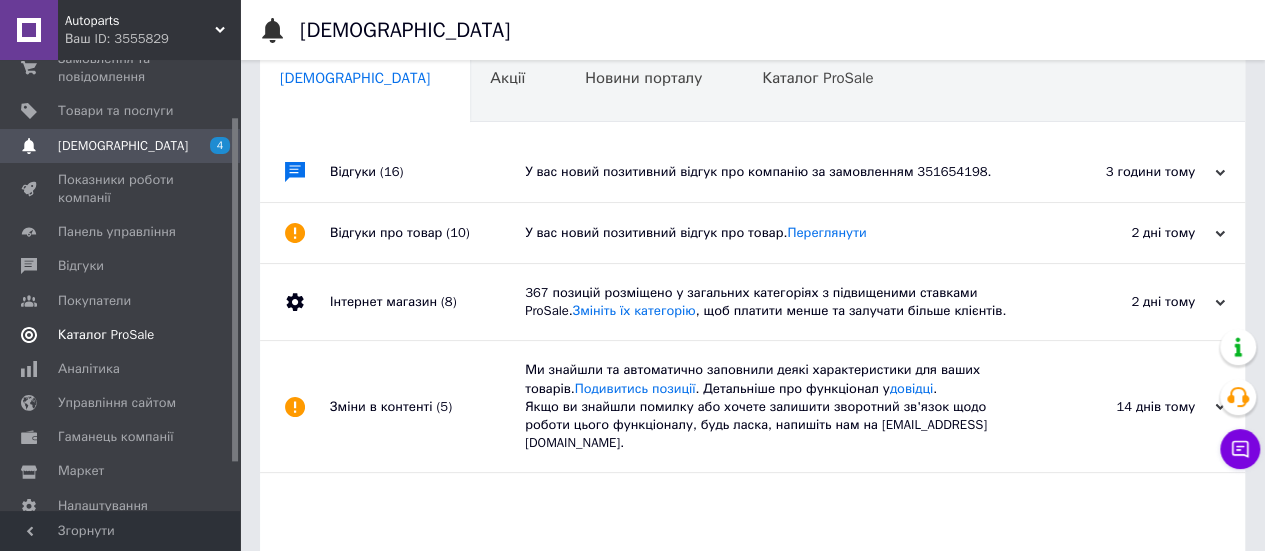 click on "Каталог ProSale" at bounding box center (123, 335) 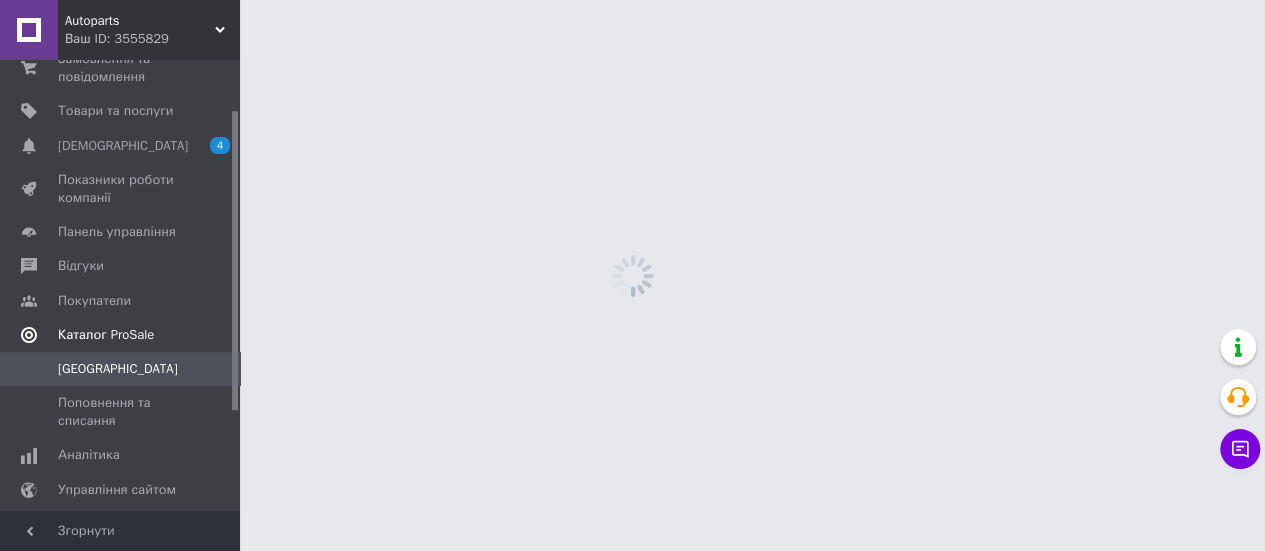 scroll, scrollTop: 0, scrollLeft: 0, axis: both 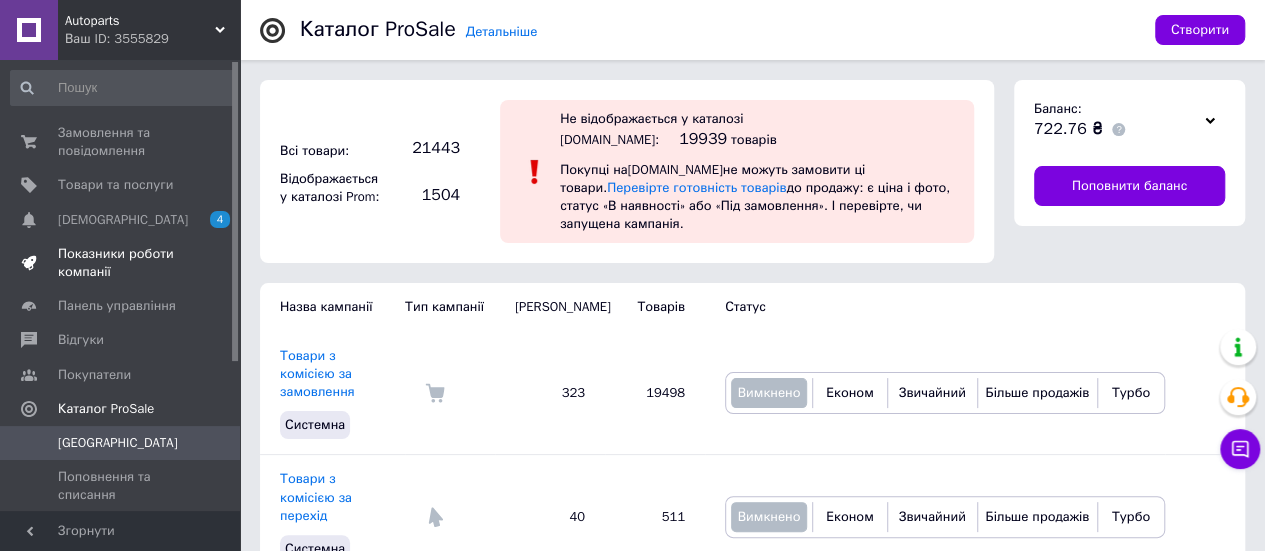 click on "Показники роботи компанії" at bounding box center [121, 263] 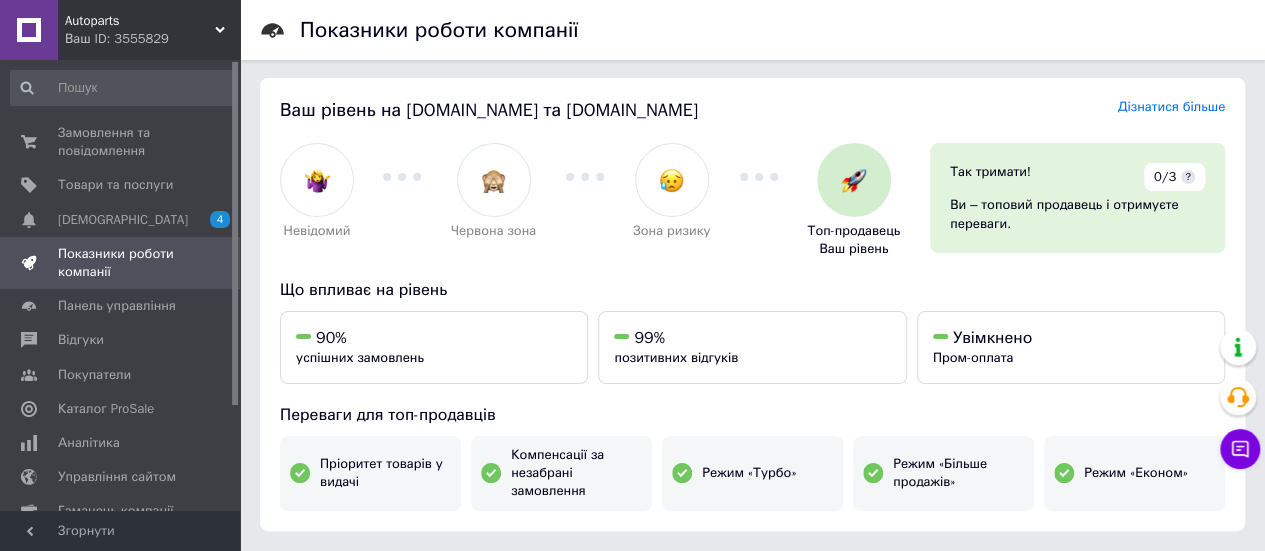 scroll, scrollTop: 0, scrollLeft: 0, axis: both 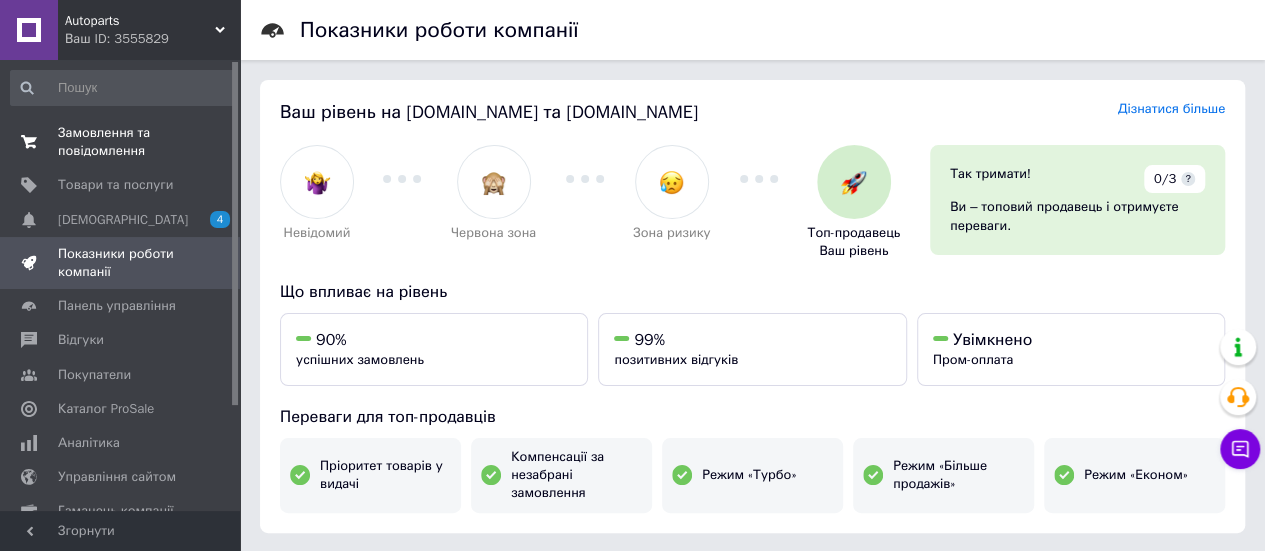 click on "Замовлення та повідомлення" at bounding box center [121, 142] 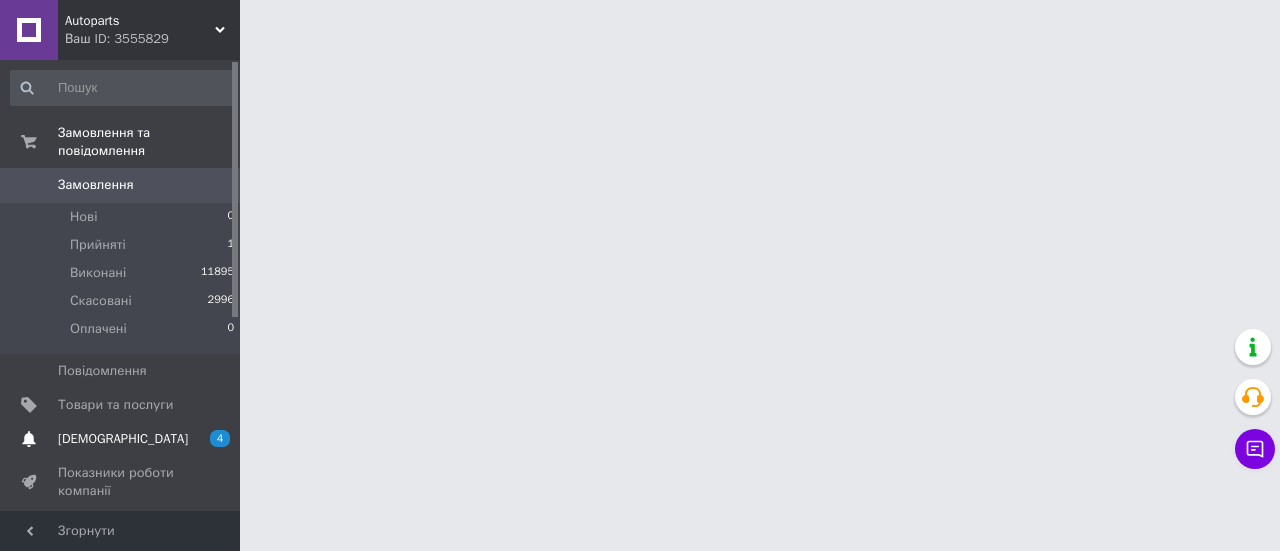 click on "[DEMOGRAPHIC_DATA]" at bounding box center (121, 439) 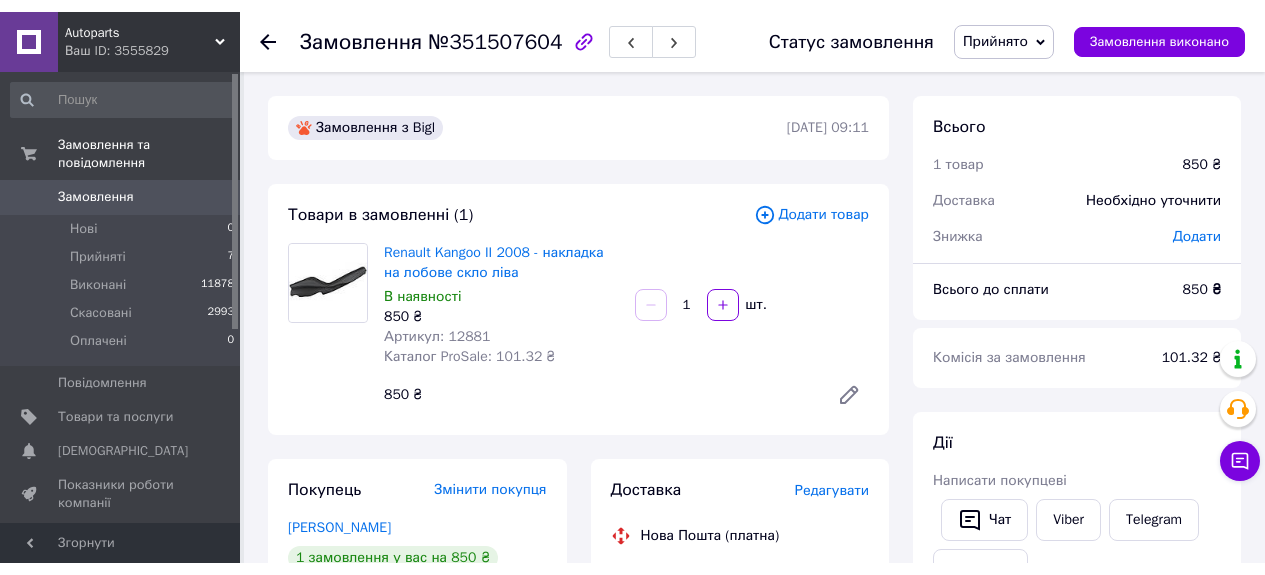 scroll, scrollTop: 0, scrollLeft: 0, axis: both 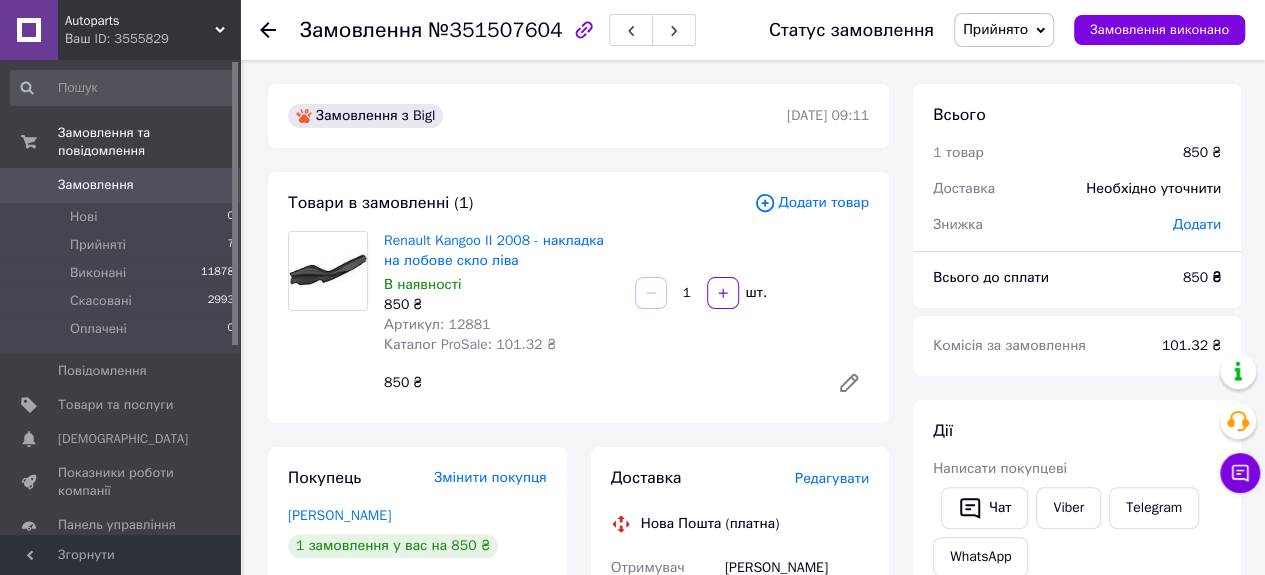 click on "Замовлення 0 Нові 0 Прийняті 7 Виконані 11878 Скасовані 2993 Оплачені 0" at bounding box center (123, 260) 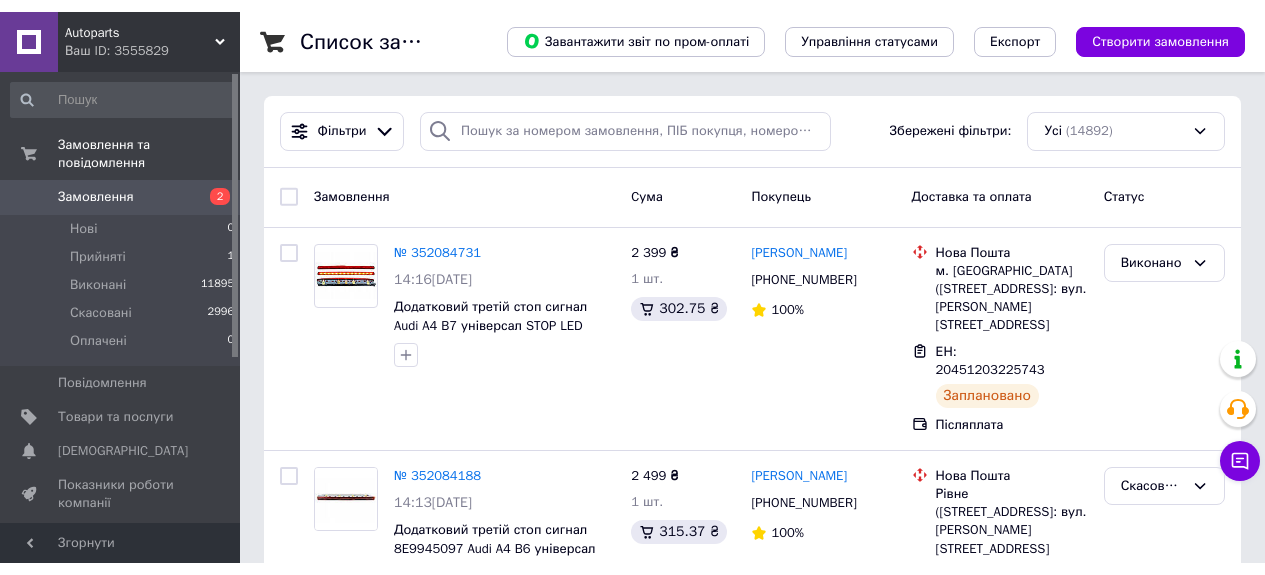 scroll, scrollTop: 0, scrollLeft: 0, axis: both 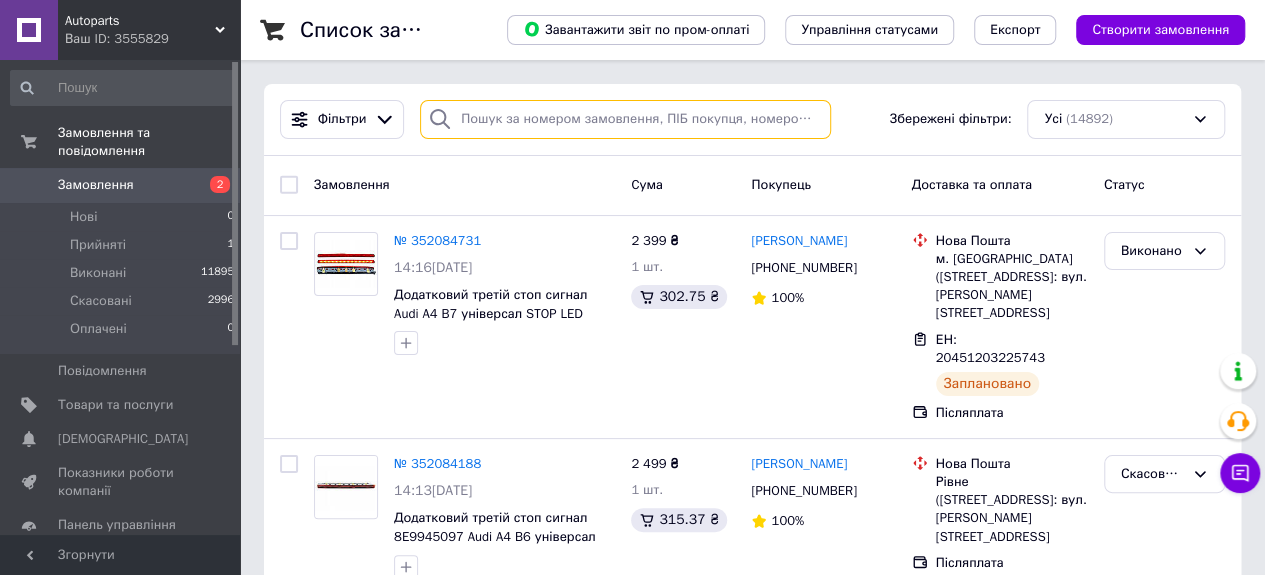 paste on "265600001R" 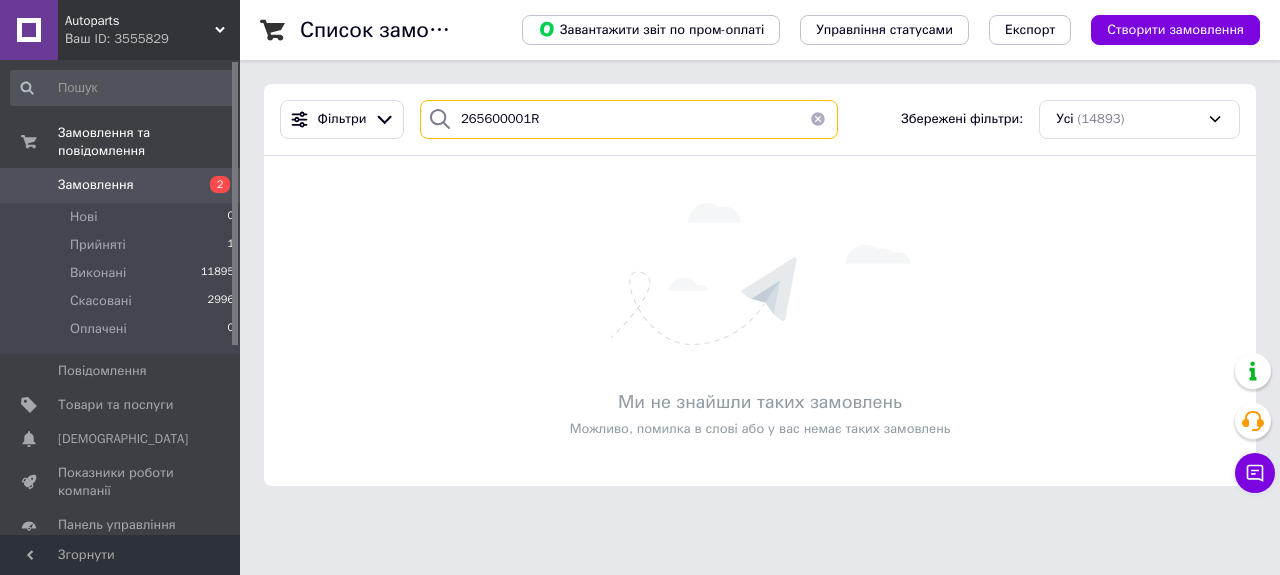 type on "265600001R" 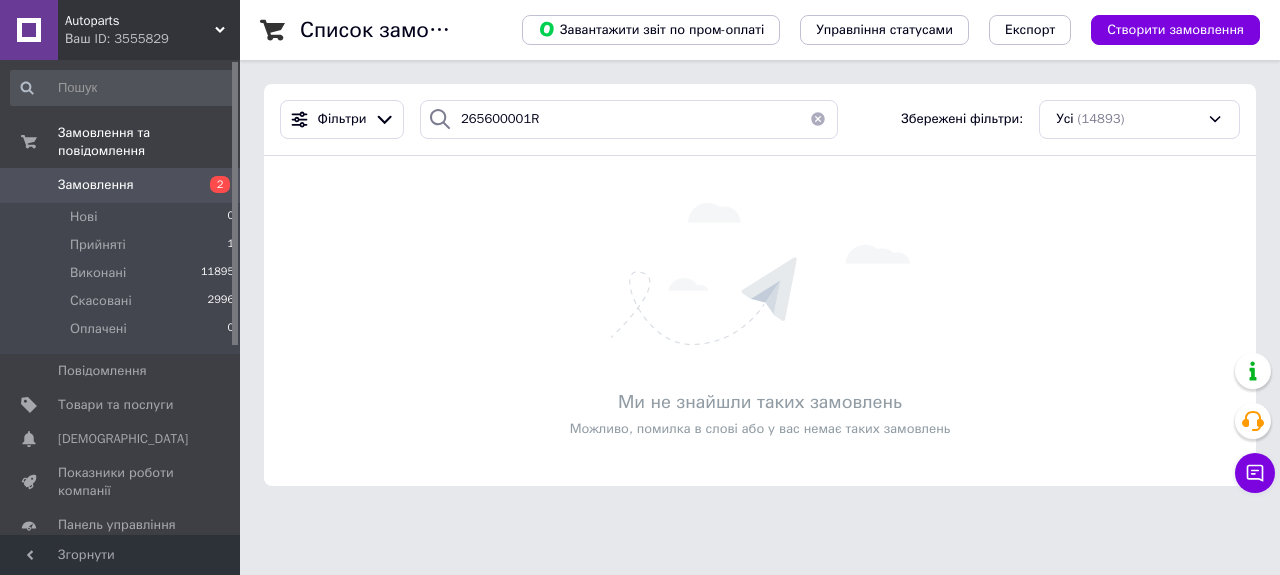click at bounding box center (818, 119) 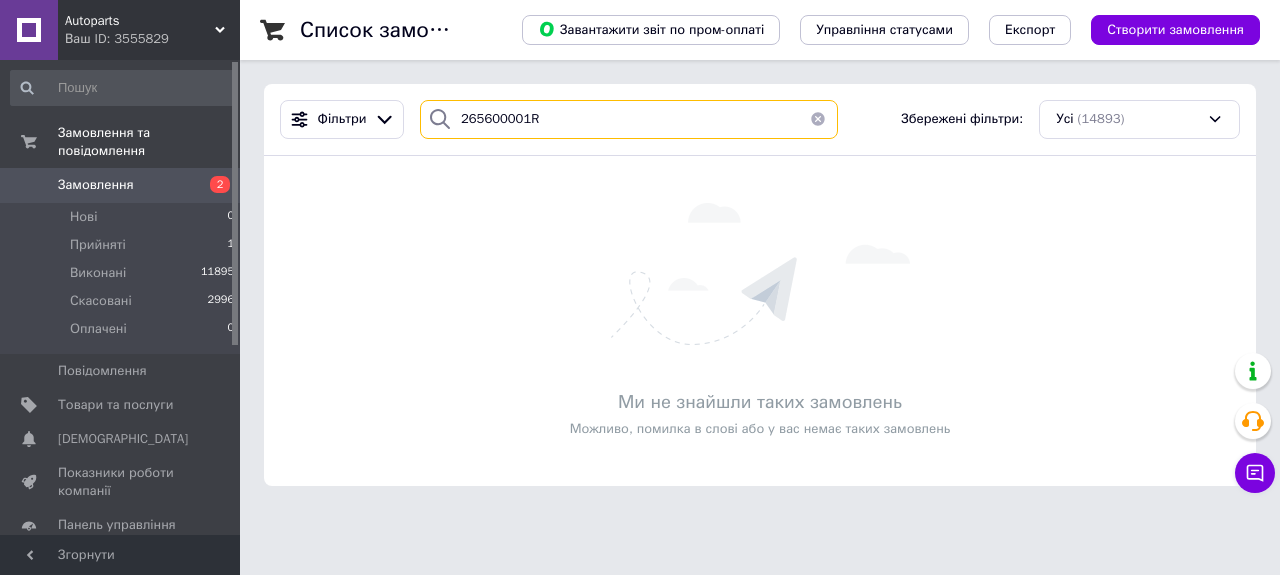 type 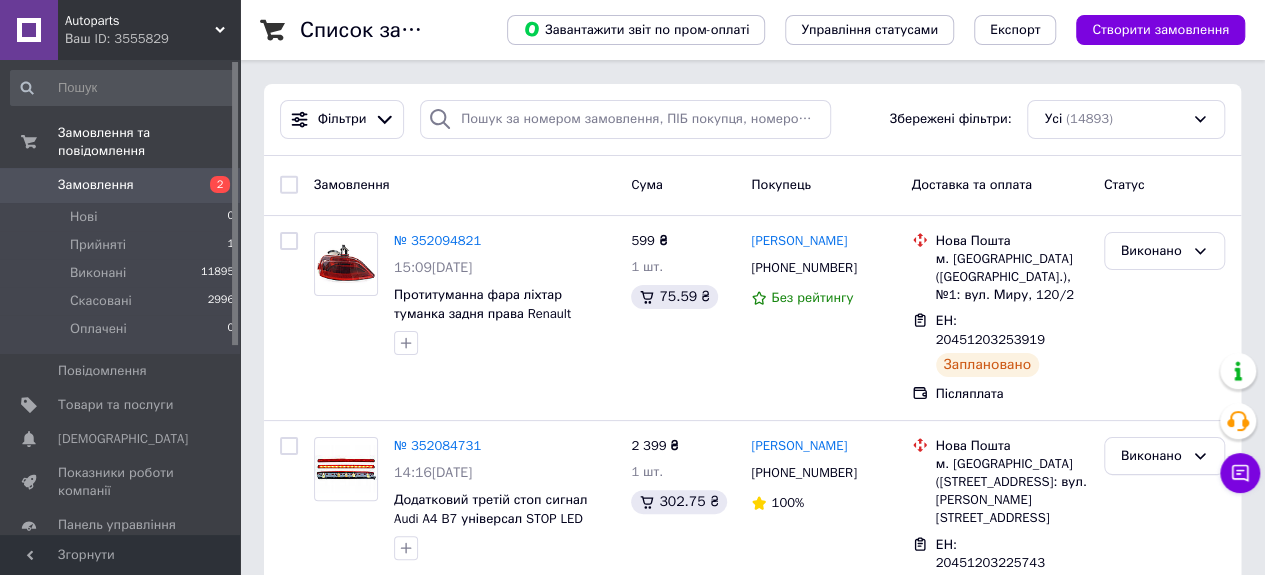 click on "Товари та послуги" at bounding box center (115, 405) 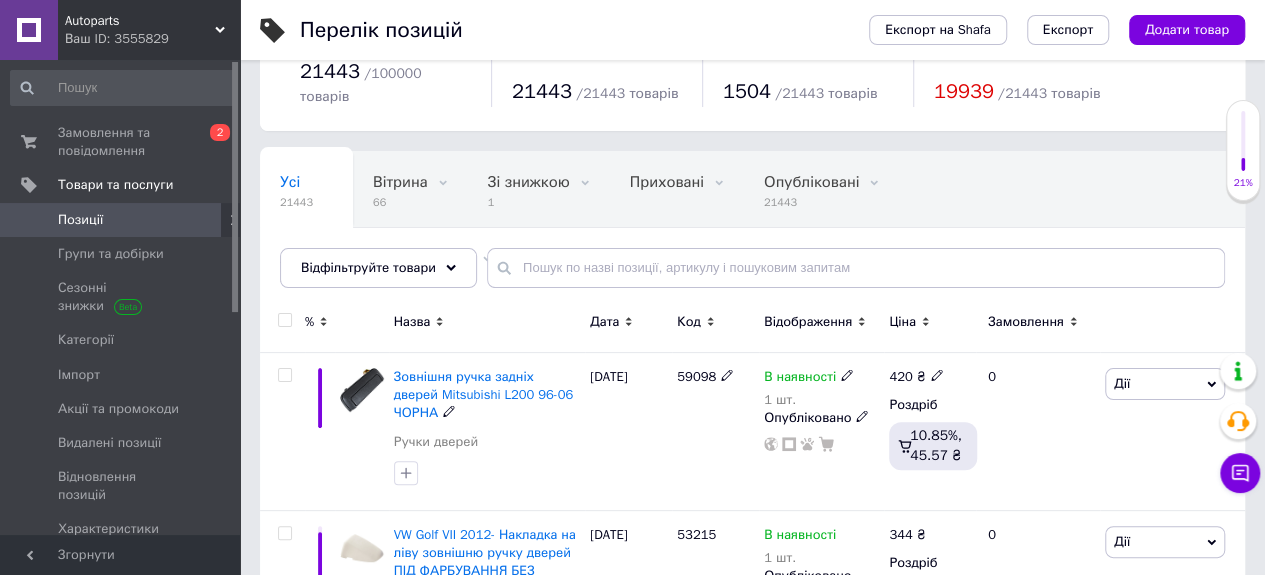 scroll, scrollTop: 100, scrollLeft: 0, axis: vertical 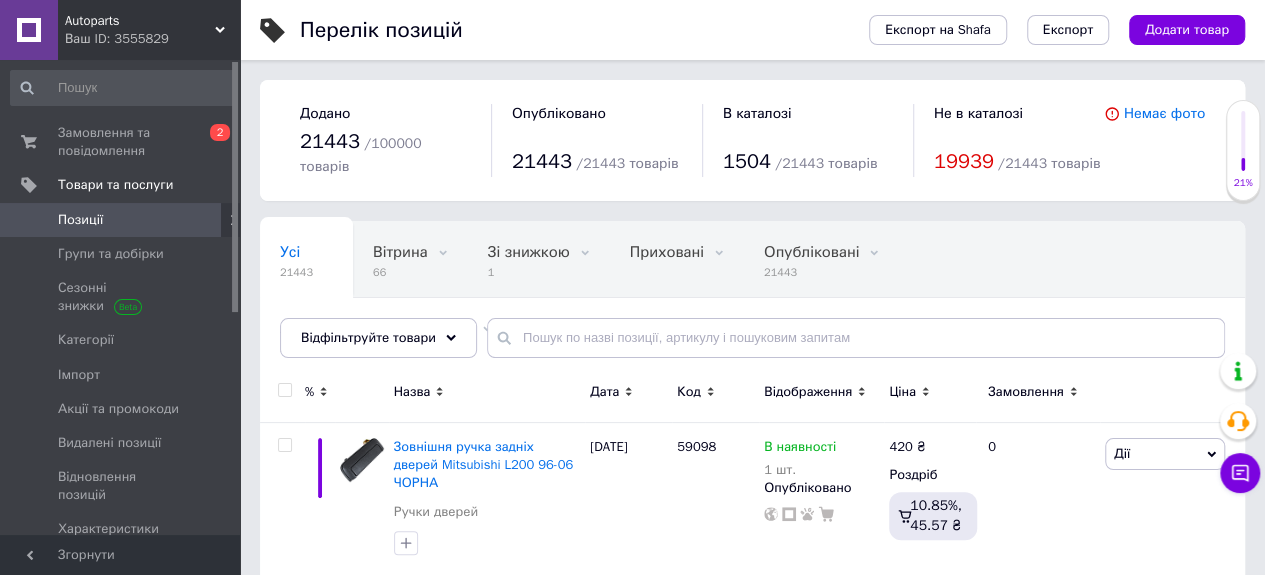 click on "Товари та послуги" at bounding box center [115, 185] 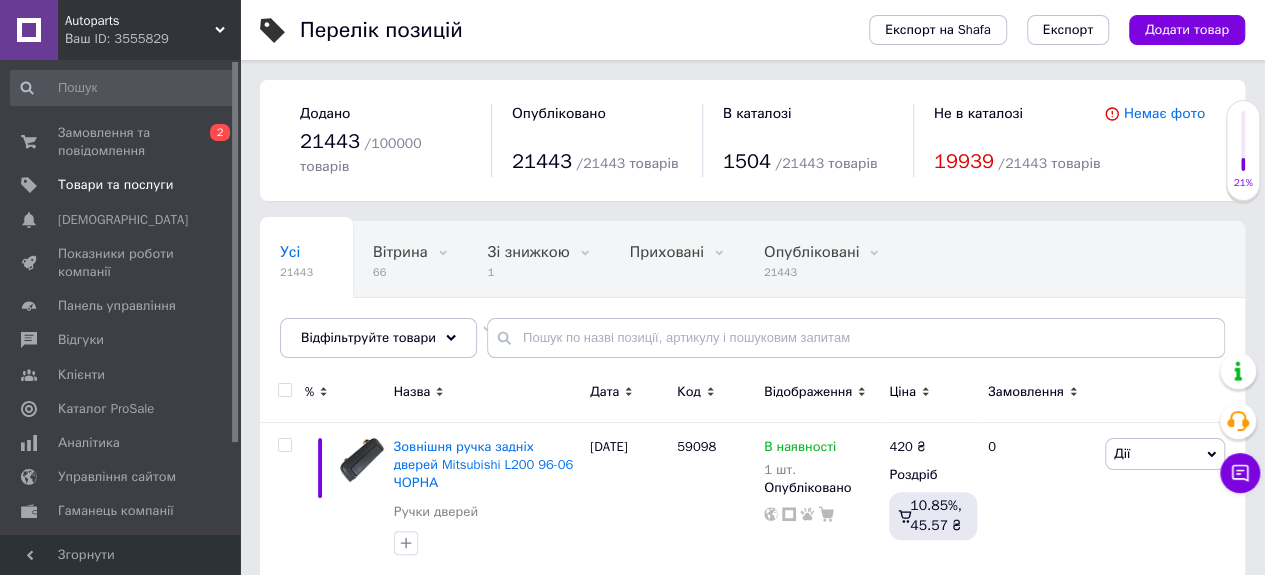 click on "Товари та послуги" at bounding box center [115, 185] 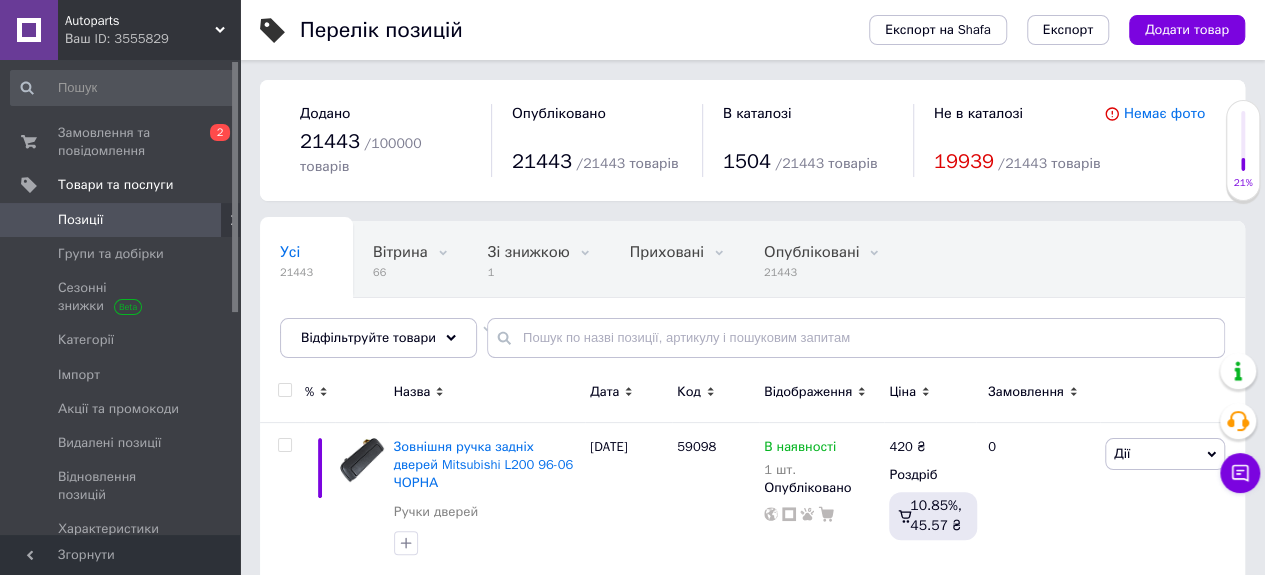 click on "Замовлення та повідомлення" at bounding box center (121, 142) 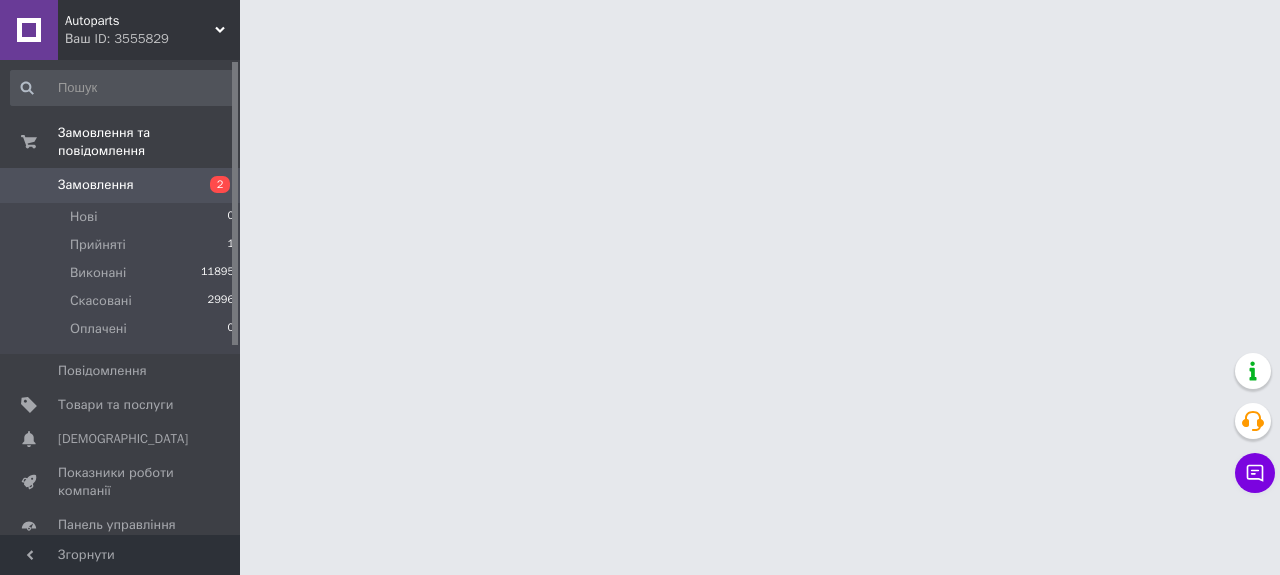click on "Товари та послуги" at bounding box center (115, 405) 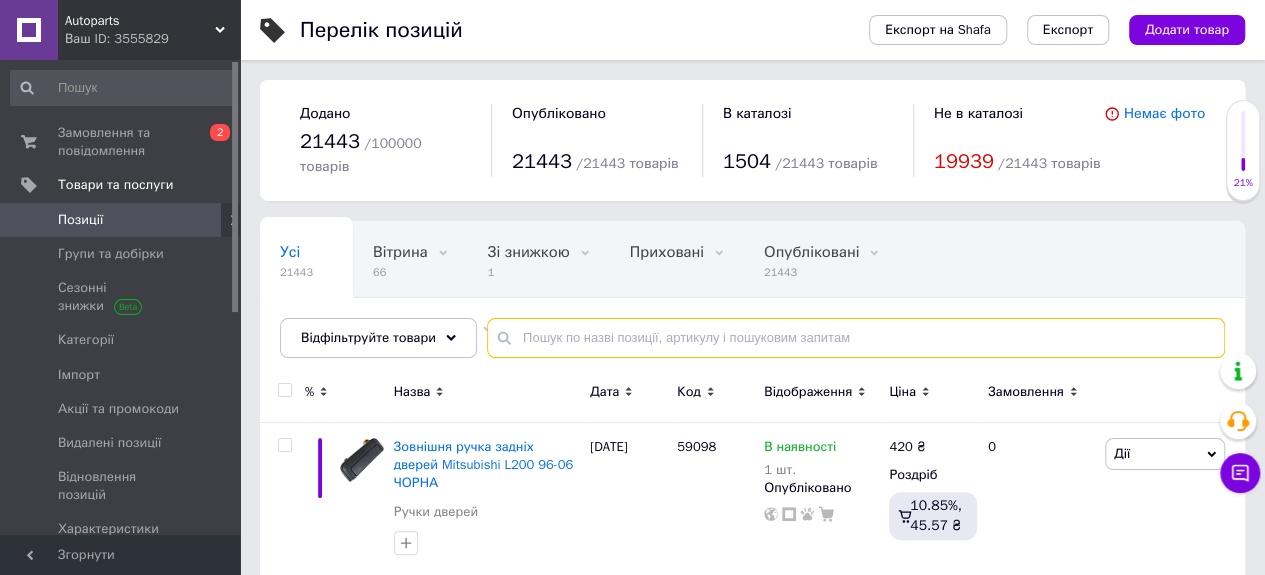 paste on "265600001R" 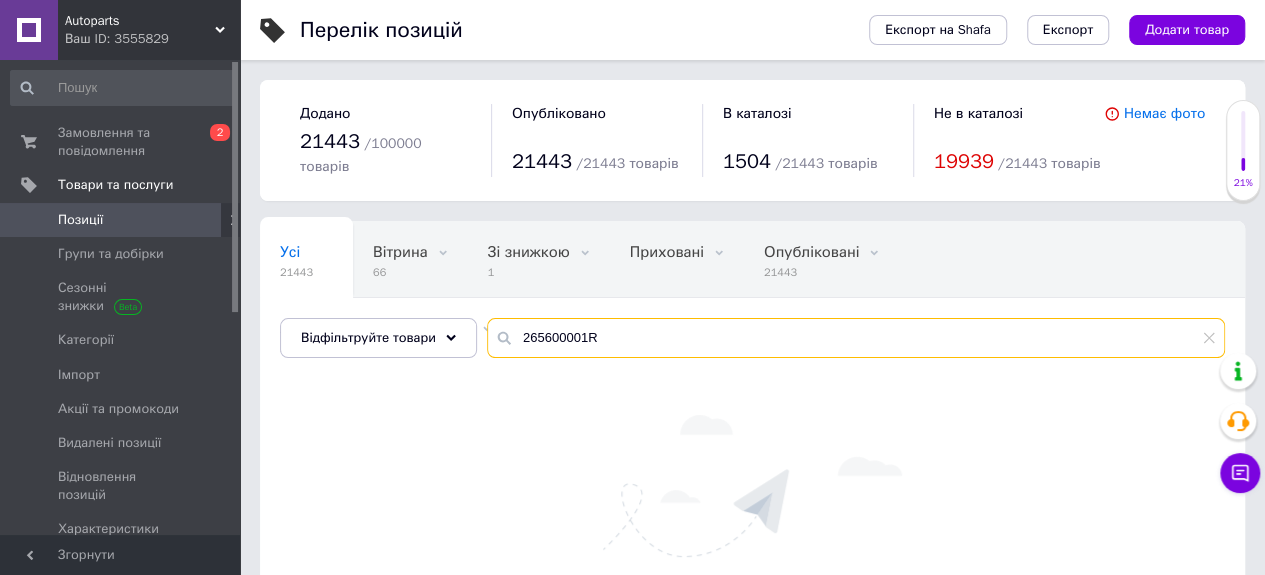 type on "265600001R" 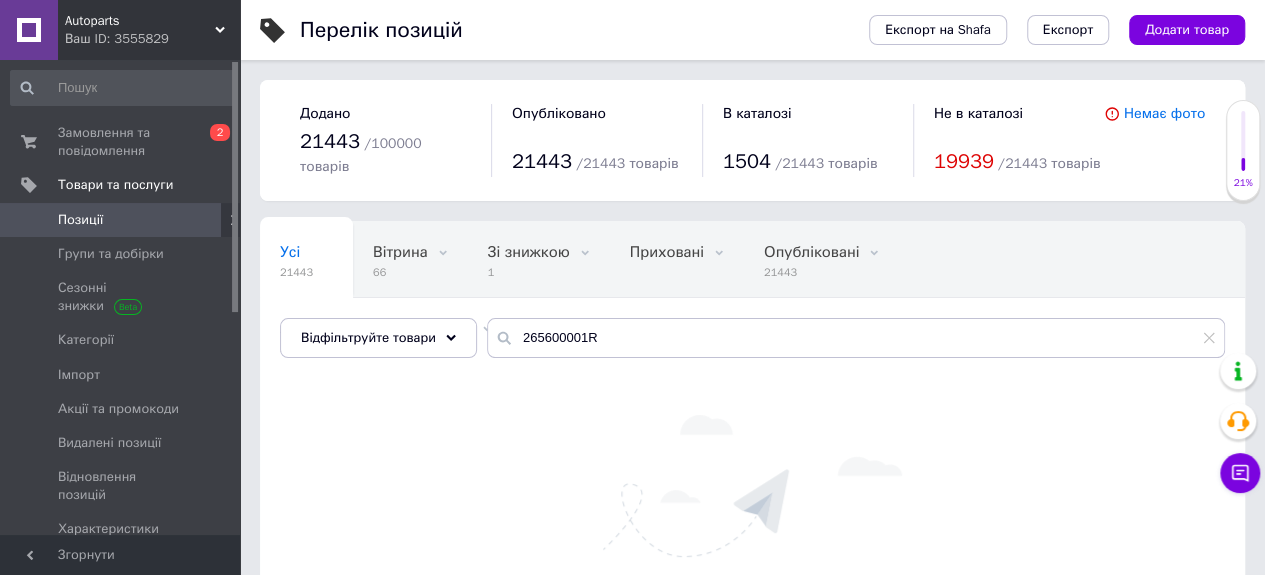 click on "Замовлення та повідомлення" at bounding box center [121, 142] 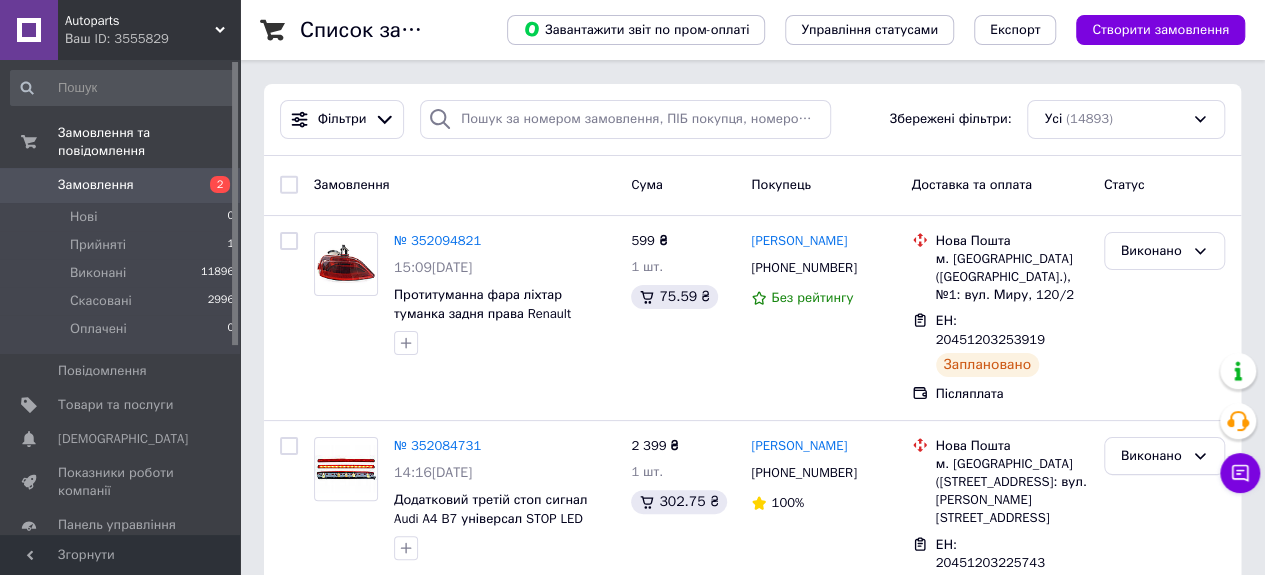 click 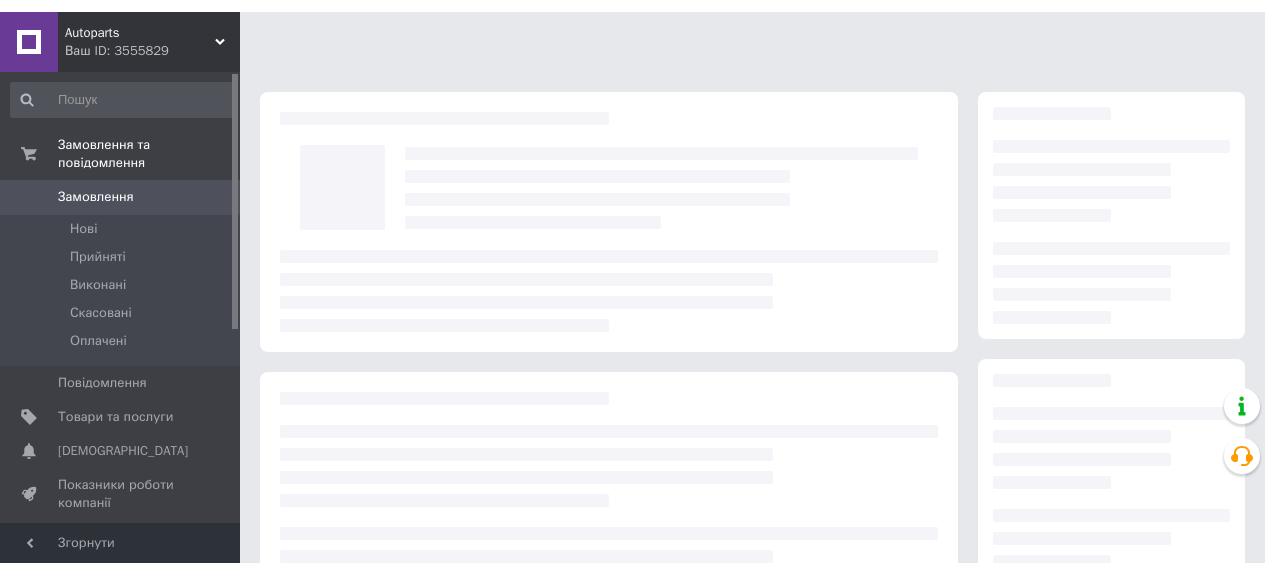 scroll, scrollTop: 0, scrollLeft: 0, axis: both 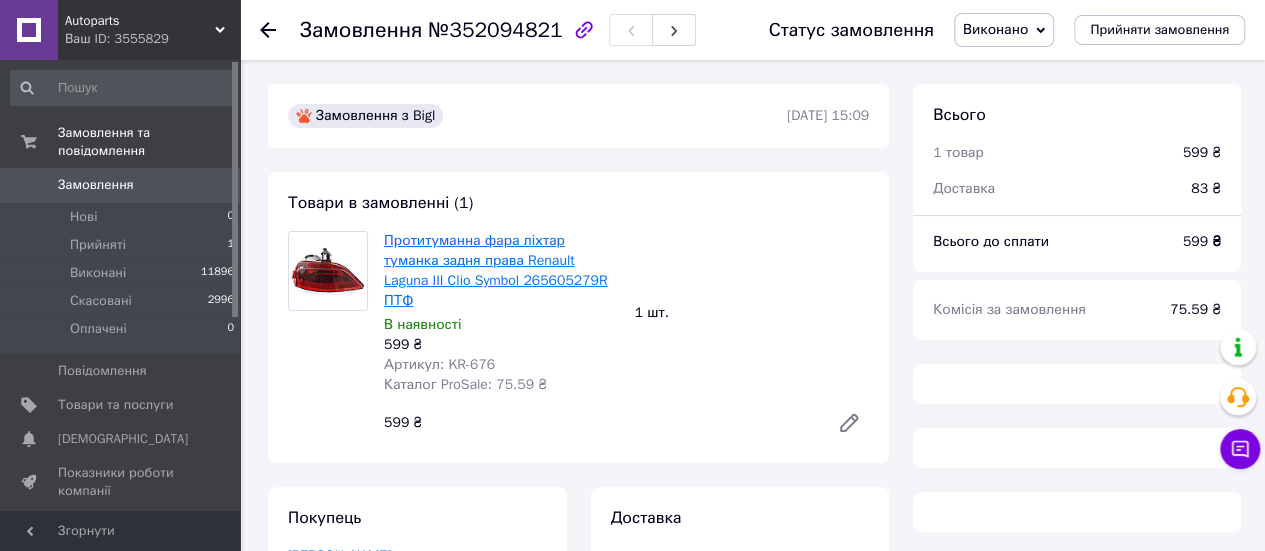 click on "Протитуманна фара ліхтар туманка задня права Renault Laguna III Clio Symbol  265605279R ПТФ" at bounding box center [495, 270] 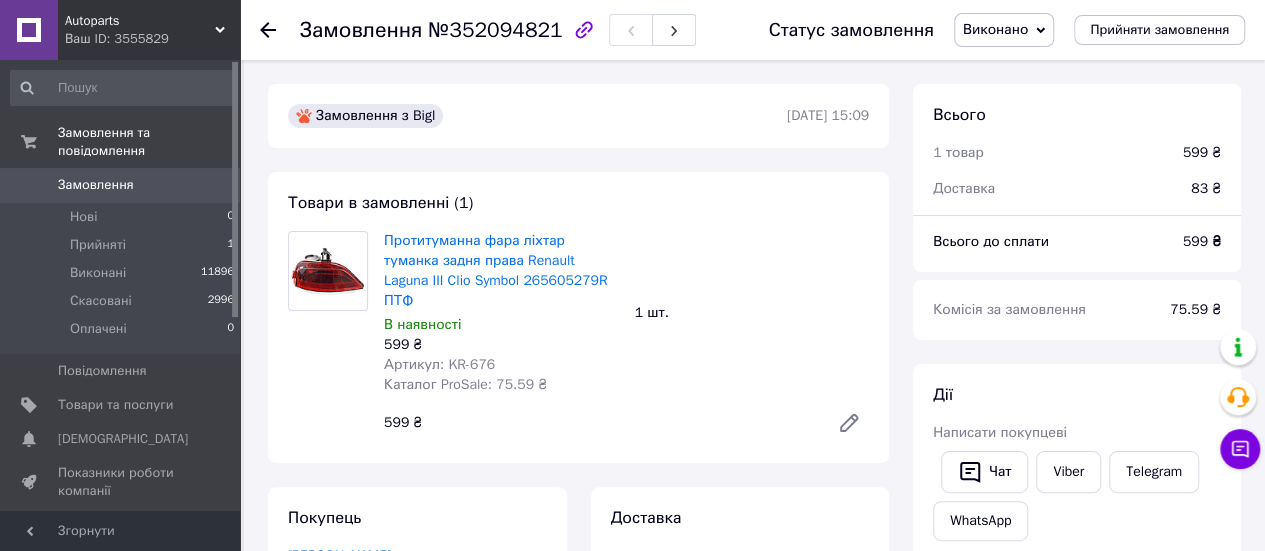 click on "[PERSON_NAME] покупцеві   Чат Viber Telegram WhatsApp Запит на відгук про компанію   Скопіювати запит на відгук У вас є 30 днів, щоб відправити запит на відгук покупцеві, скопіювавши посилання.   Видати чек   Завантажити PDF   Друк PDF   Дублювати замовлення" at bounding box center (1077, 637) 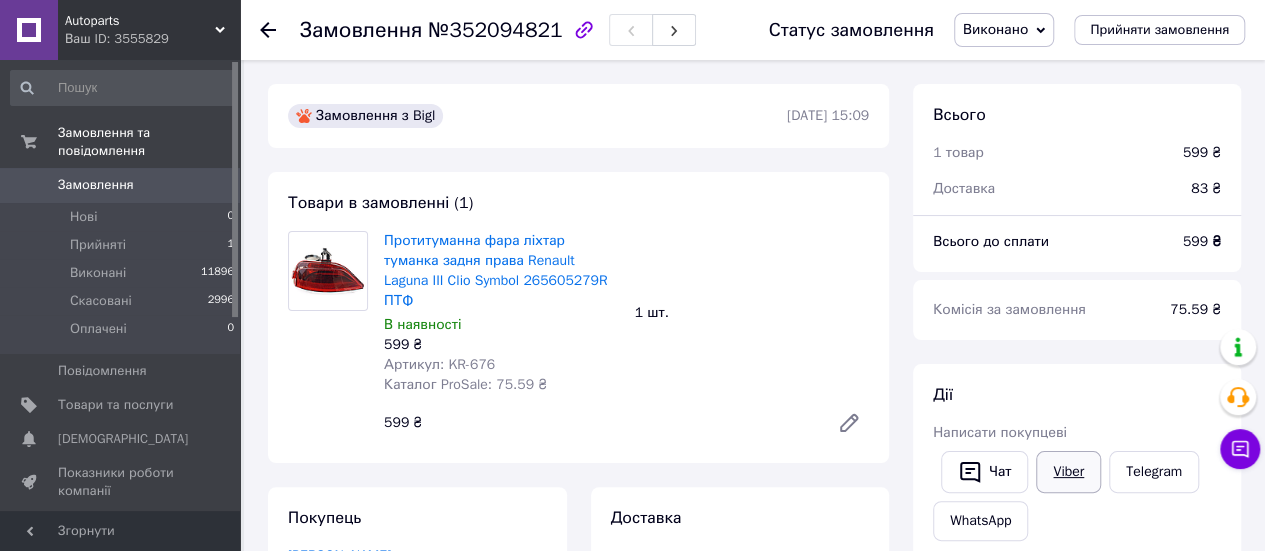 click on "Viber" at bounding box center (1068, 472) 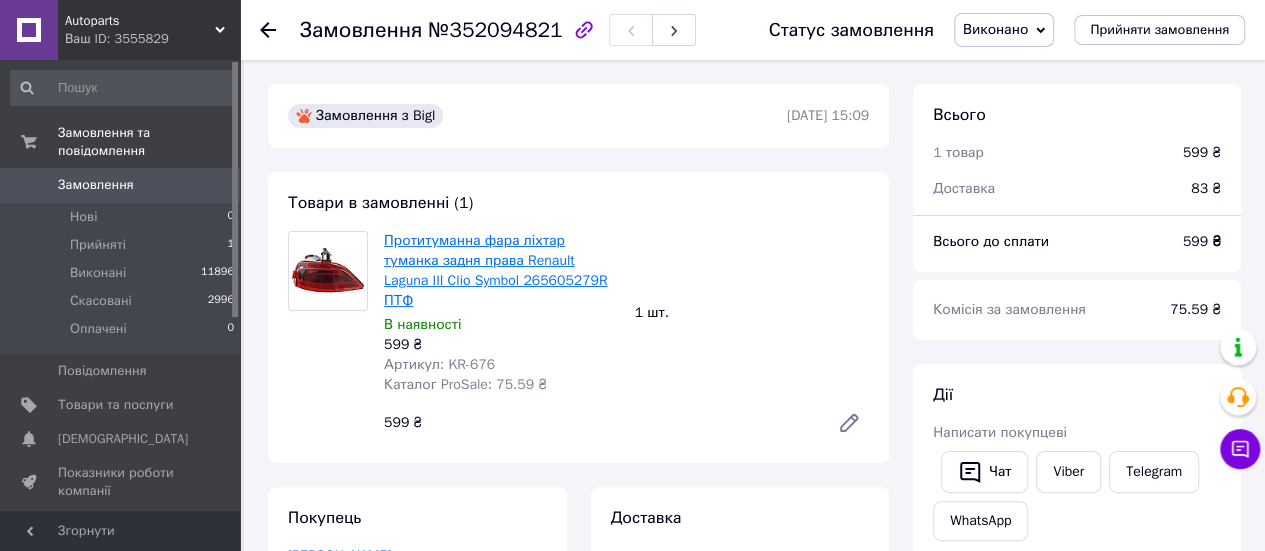 click on "Протитуманна фара ліхтар туманка задня права Renault Laguna III Clio Symbol  265605279R ПТФ" at bounding box center [495, 270] 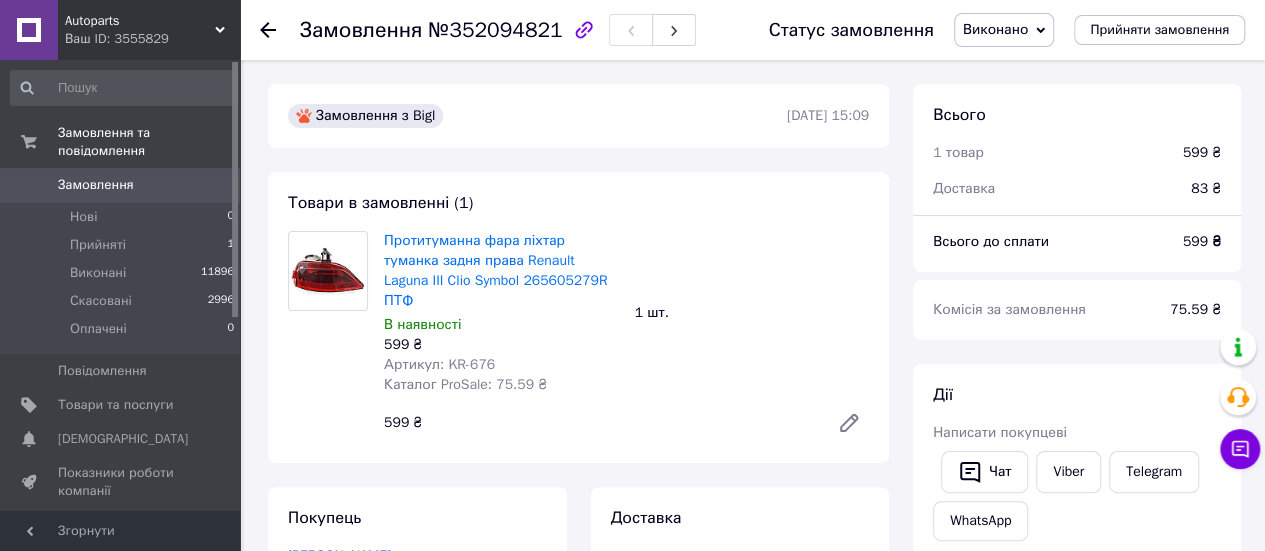 click on "Замовлення 0" at bounding box center (123, 185) 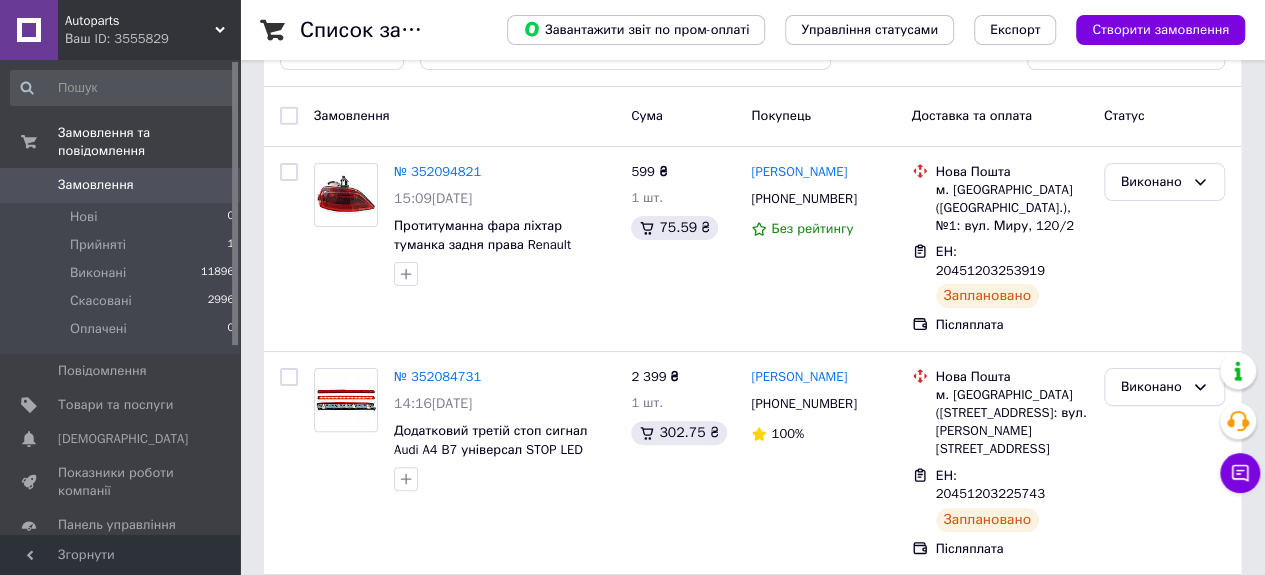 scroll, scrollTop: 100, scrollLeft: 0, axis: vertical 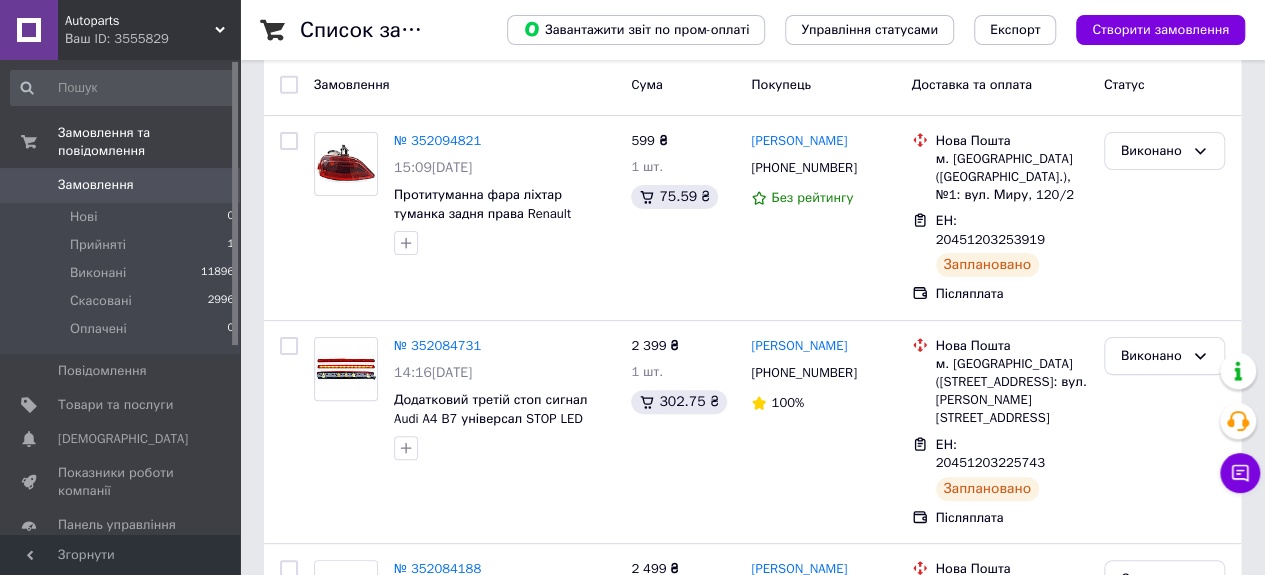 click on "Замовлення 0" at bounding box center [123, 185] 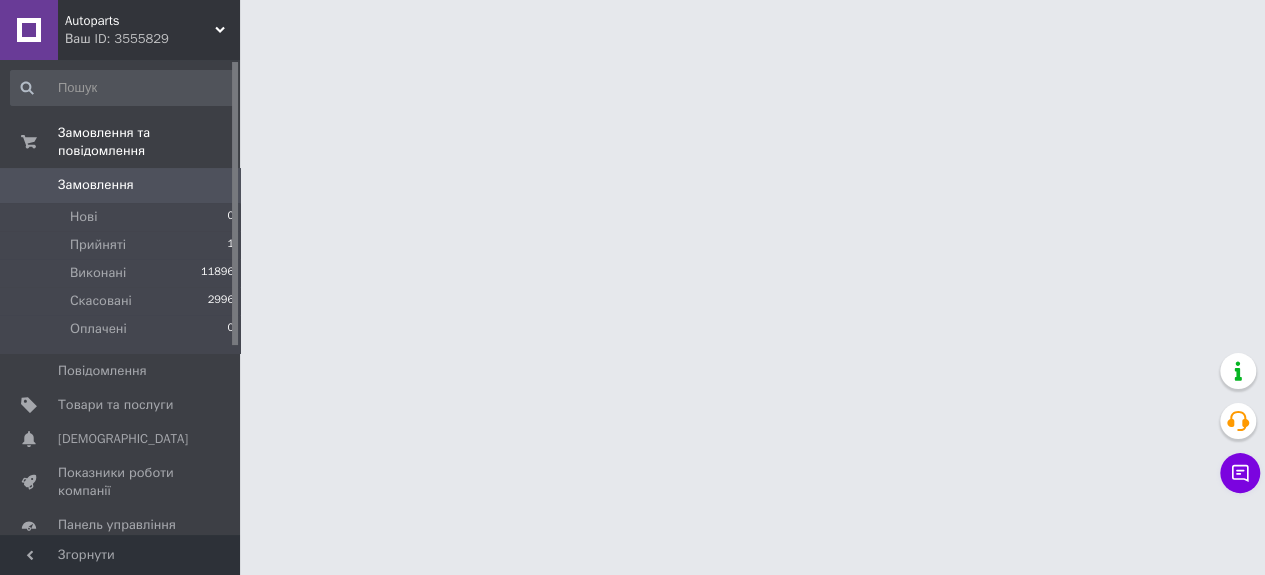 scroll, scrollTop: 0, scrollLeft: 0, axis: both 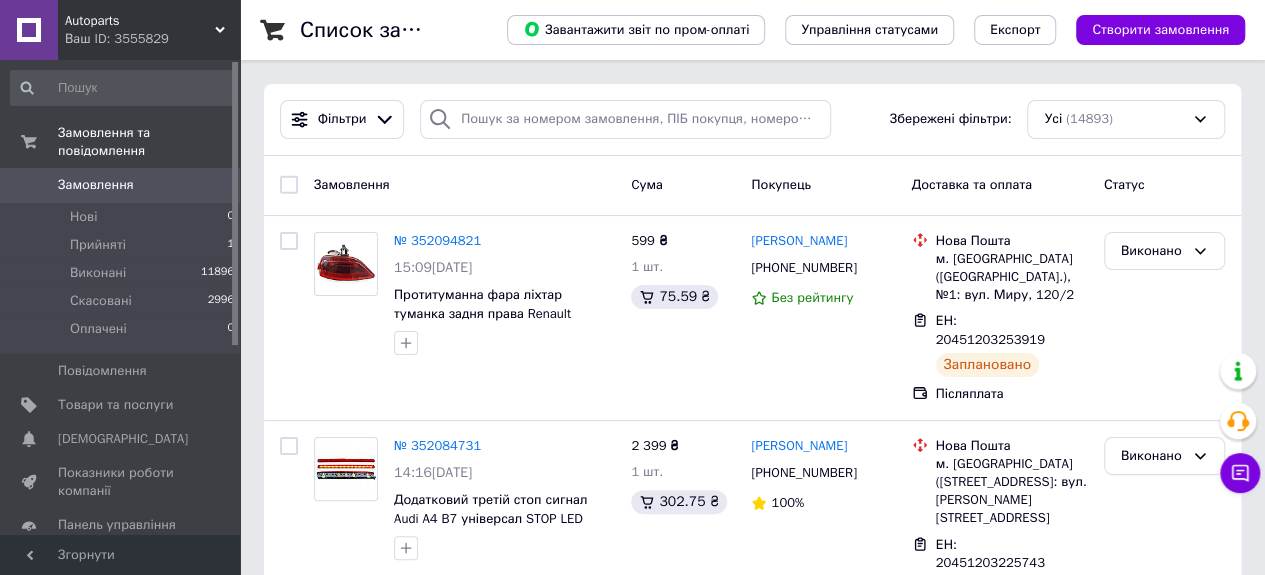 click on "Замовлення" at bounding box center [96, 185] 